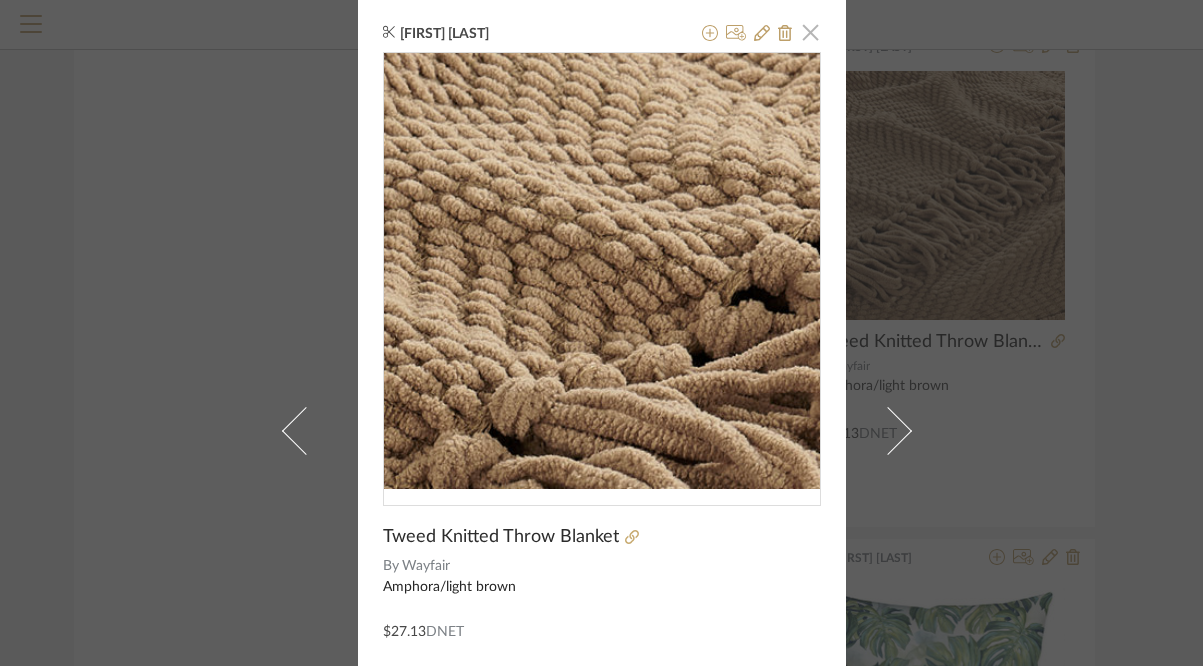 scroll, scrollTop: 0, scrollLeft: 0, axis: both 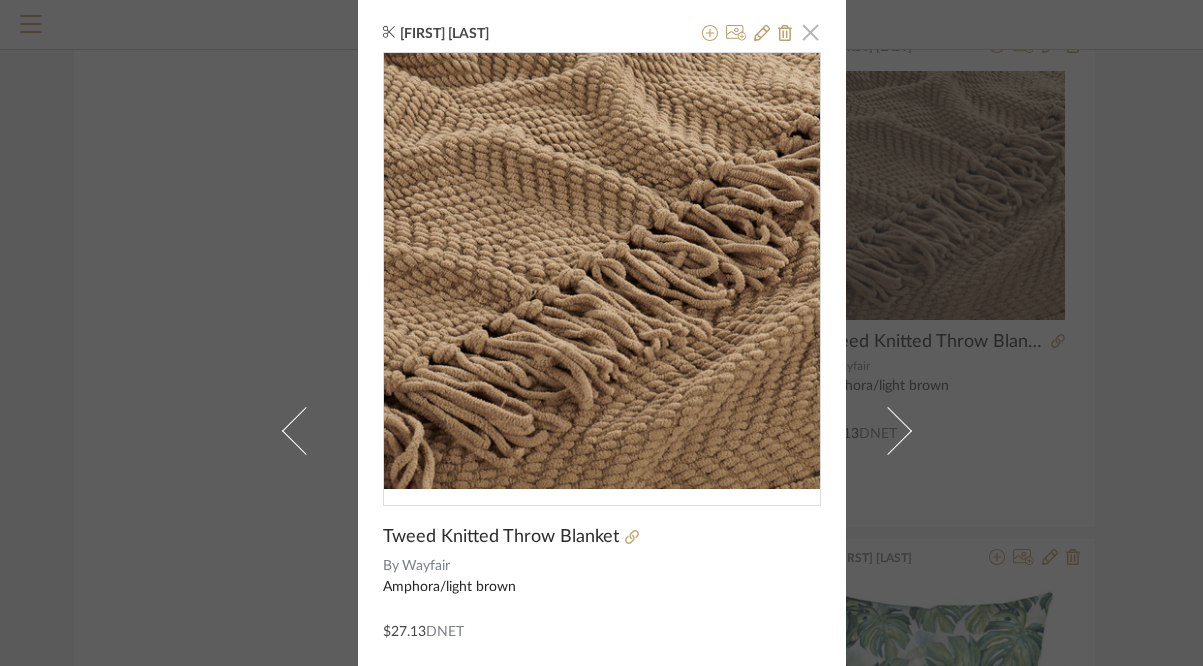 click 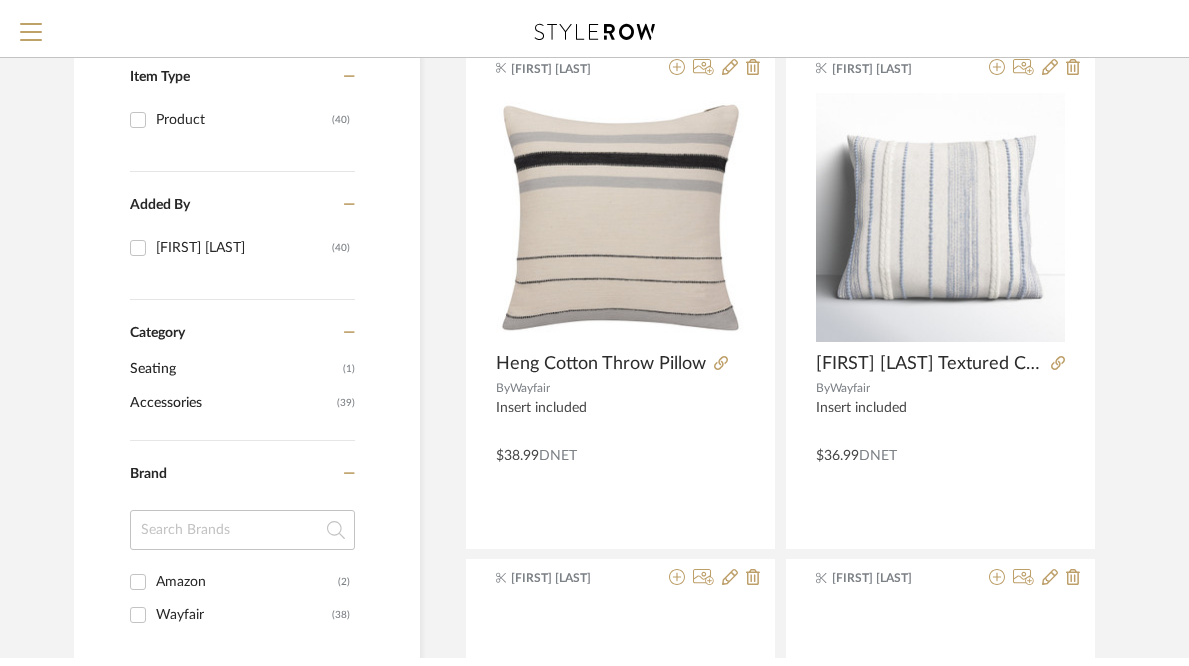 scroll, scrollTop: 0, scrollLeft: 0, axis: both 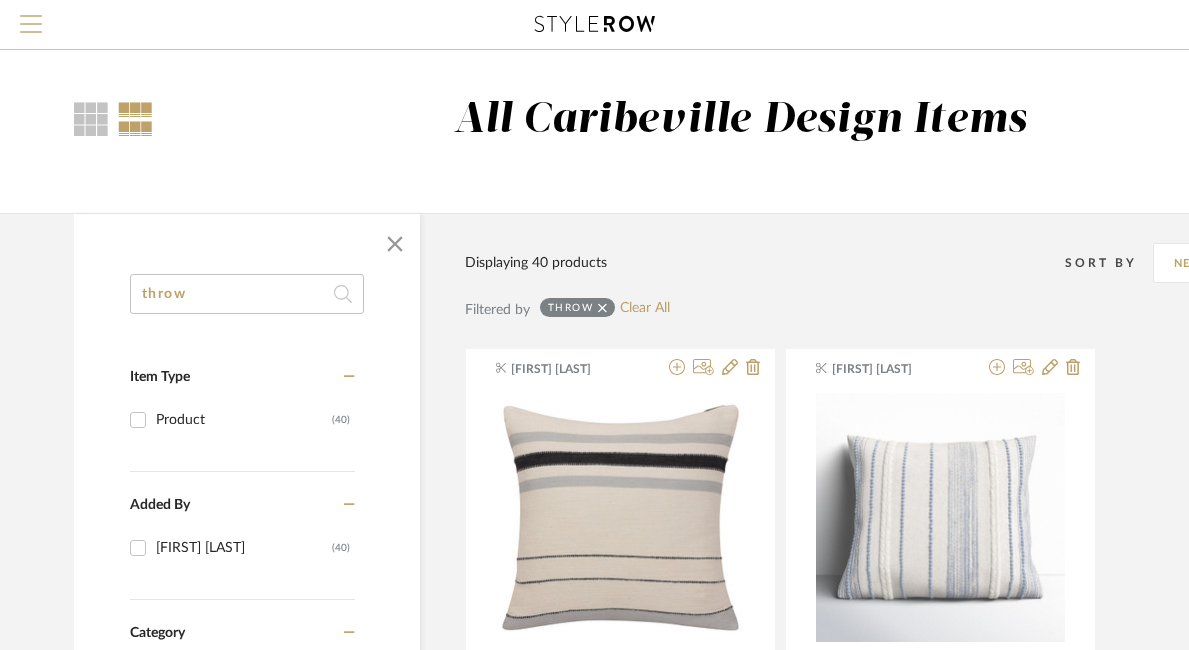click at bounding box center (31, 30) 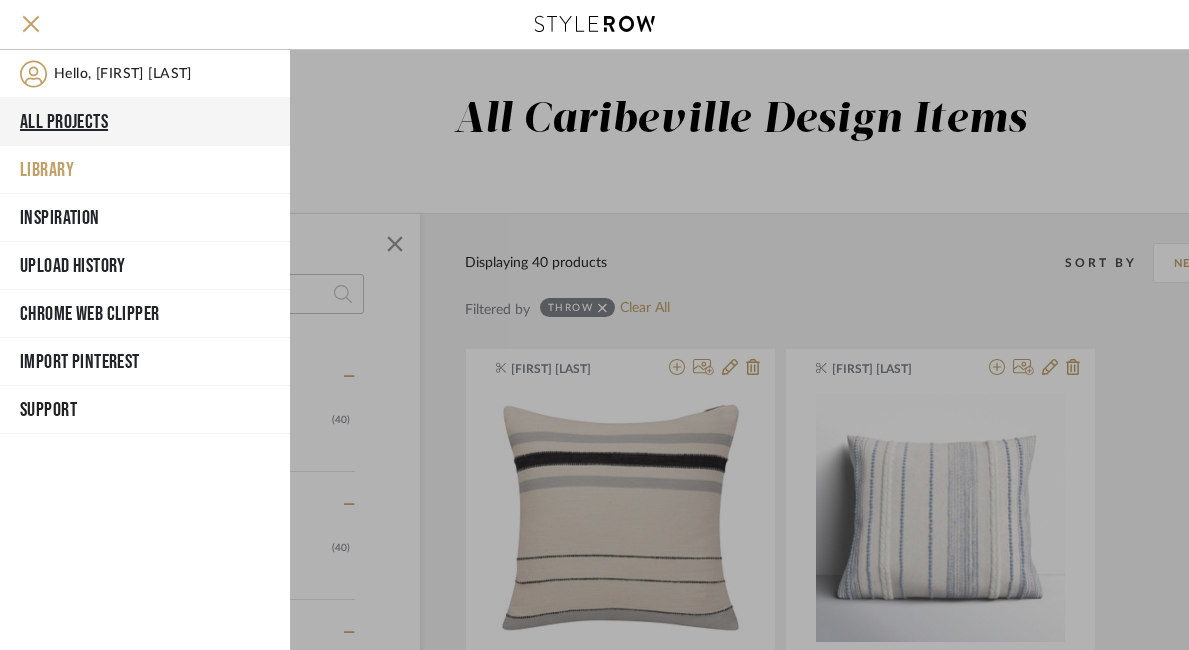 click on "All Projects" at bounding box center (145, 122) 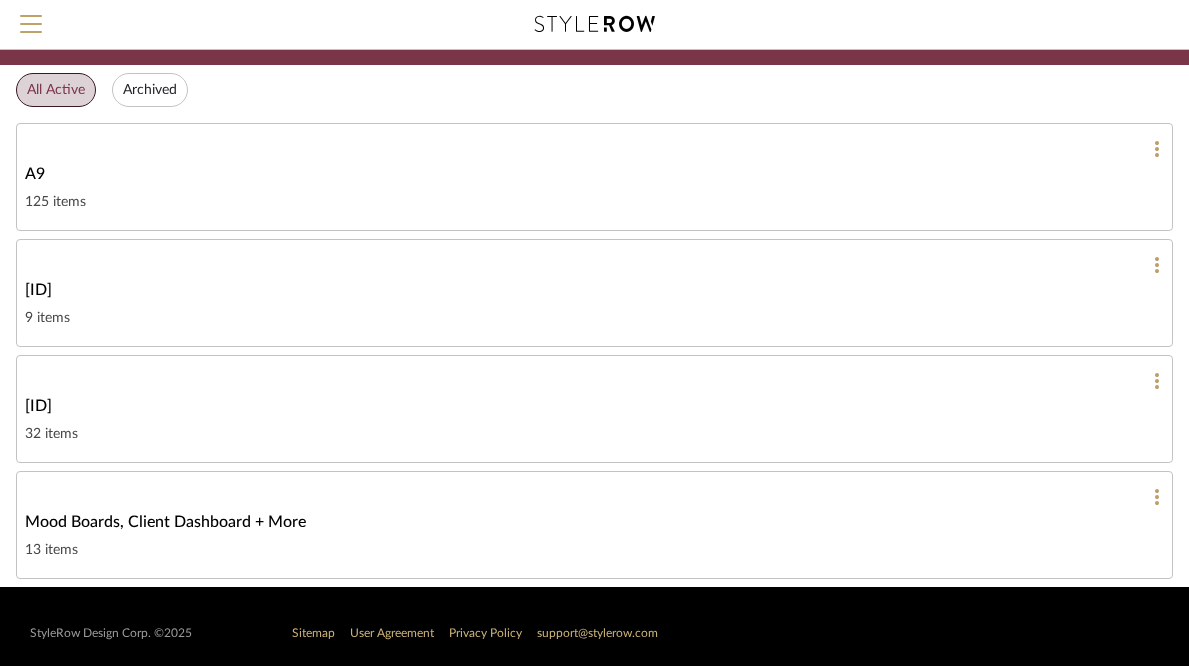 scroll, scrollTop: 118, scrollLeft: 0, axis: vertical 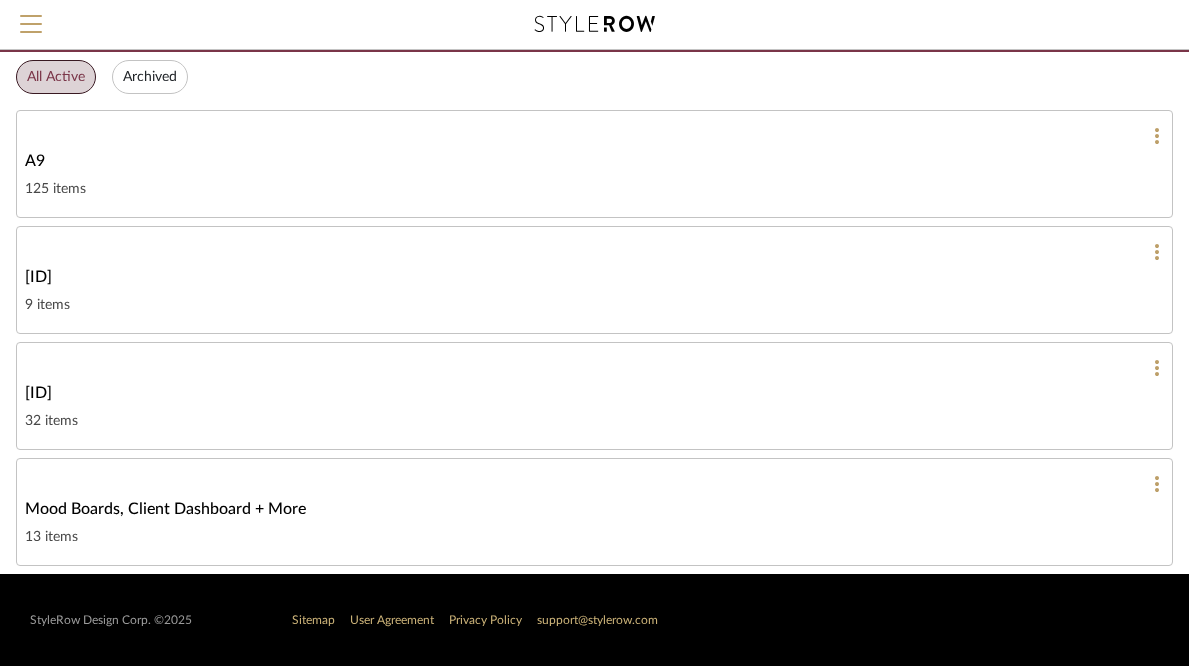 click on "9 items" 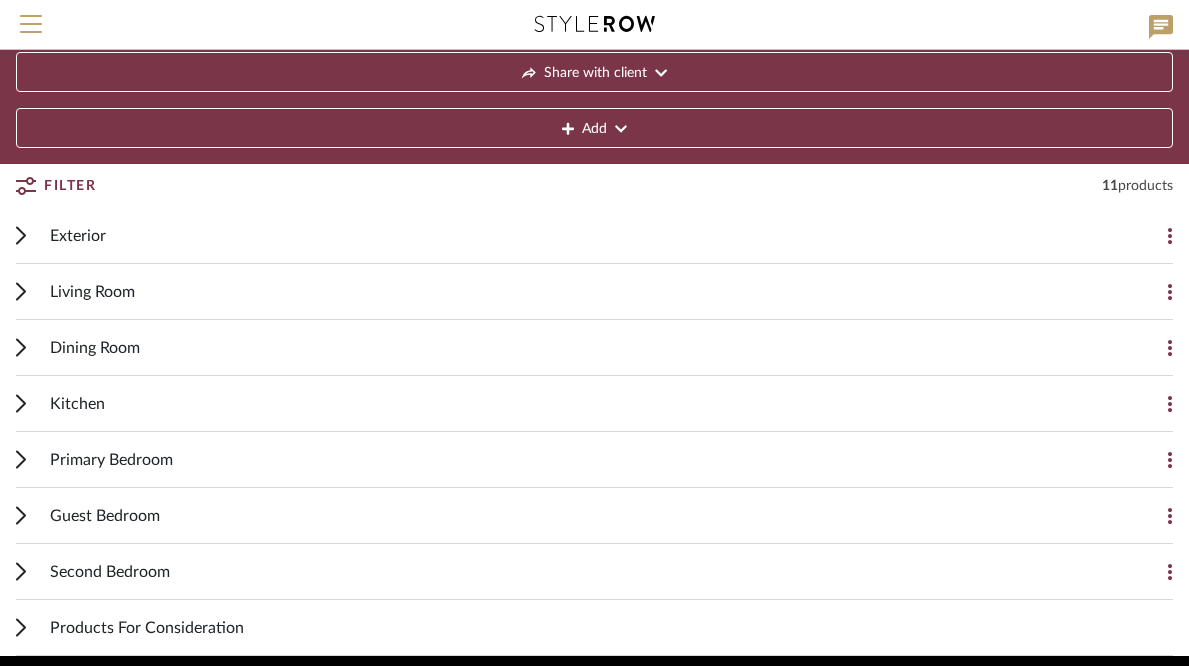 scroll, scrollTop: 170, scrollLeft: 0, axis: vertical 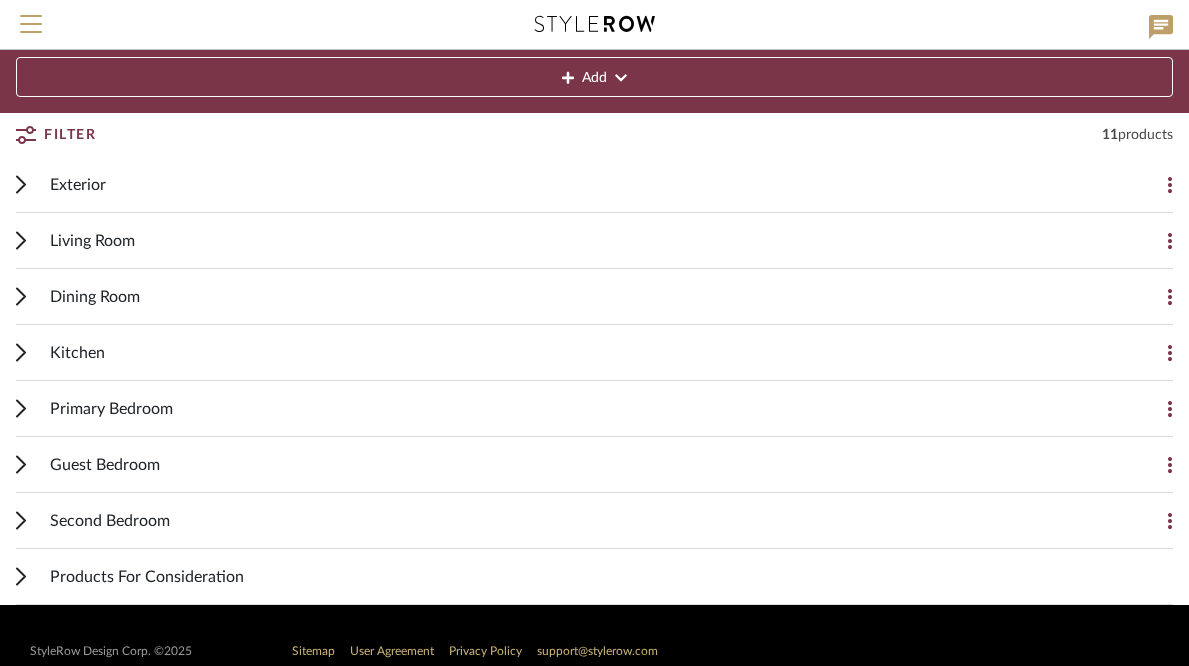 click on "Exterior" at bounding box center [579, 184] 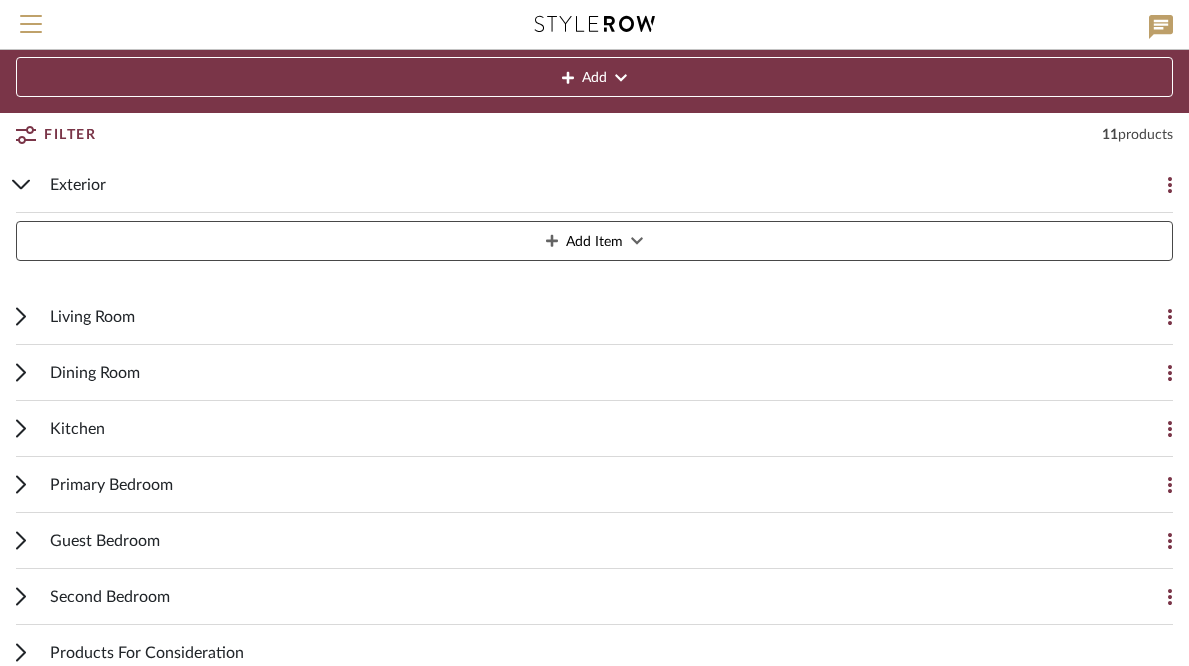 click on "Living Room" at bounding box center (579, 316) 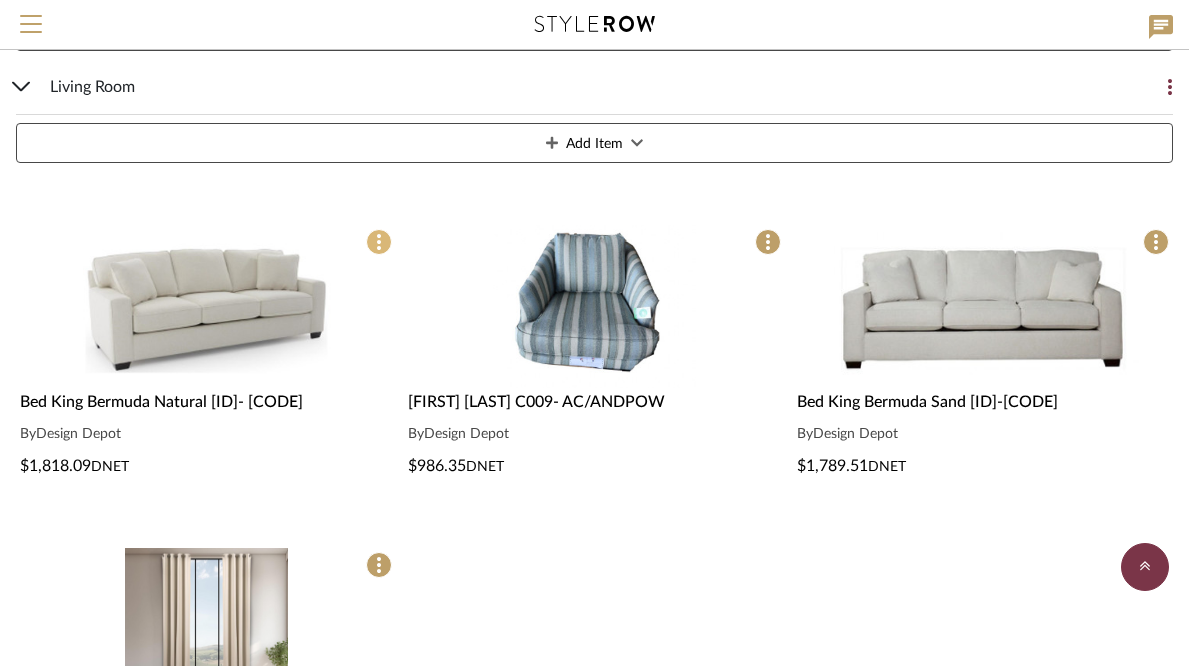 scroll, scrollTop: 402, scrollLeft: 0, axis: vertical 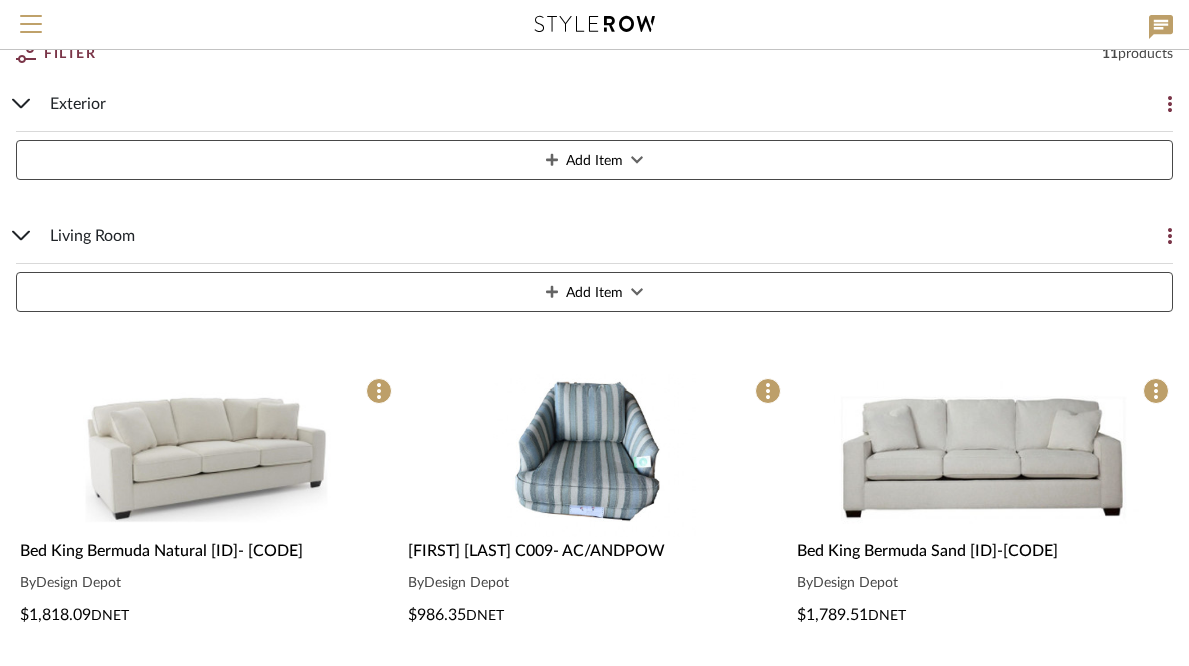 click 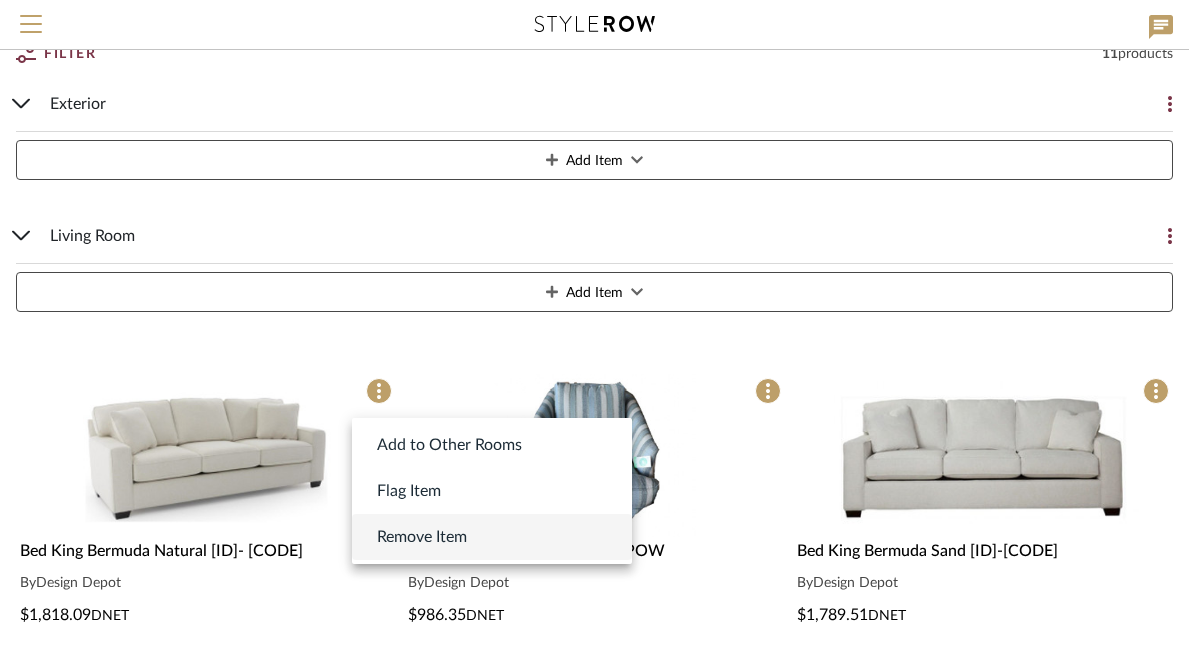click on "Remove Item" at bounding box center [492, 537] 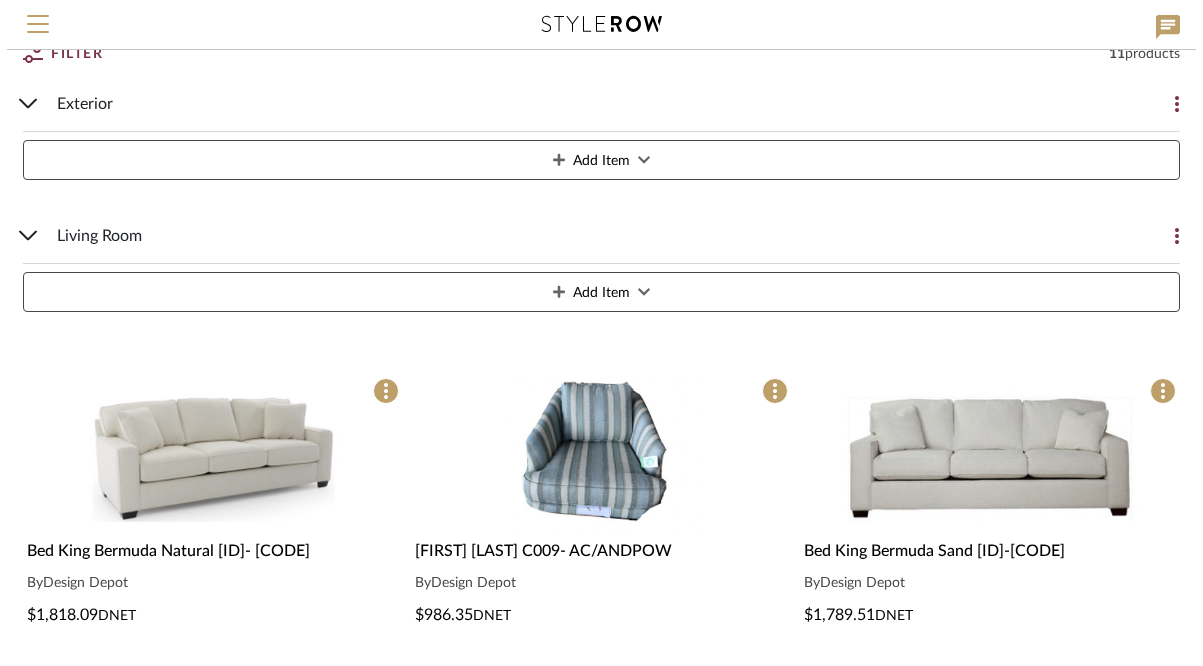 scroll, scrollTop: 0, scrollLeft: 0, axis: both 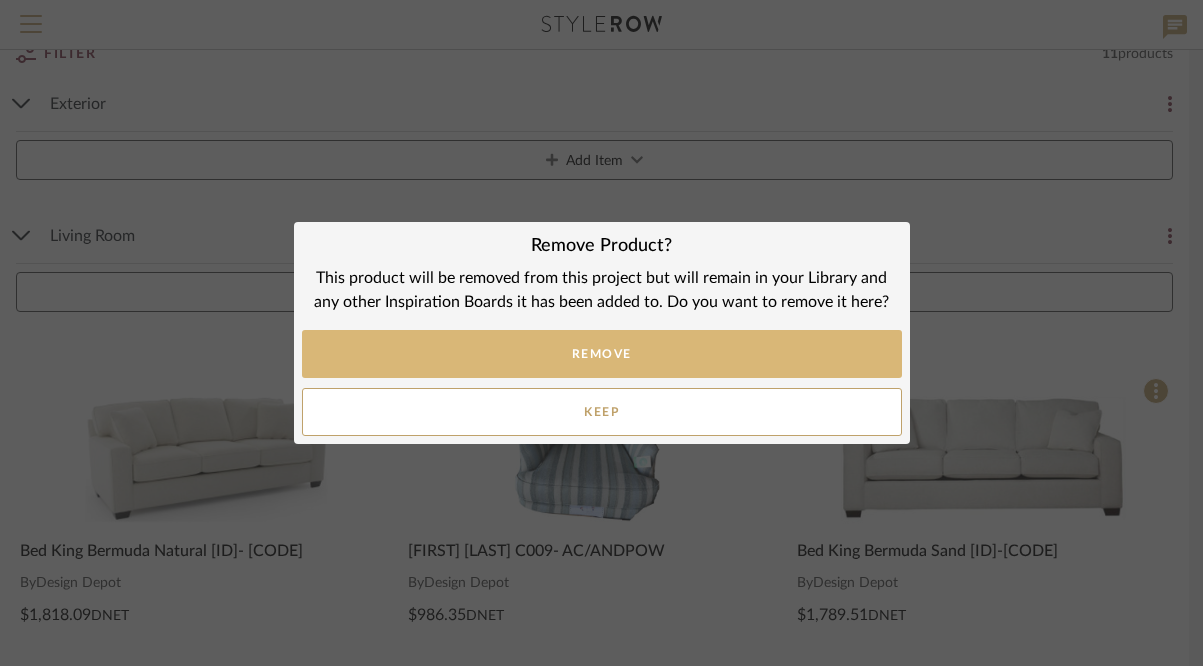 click on "REMOVE" at bounding box center [602, 354] 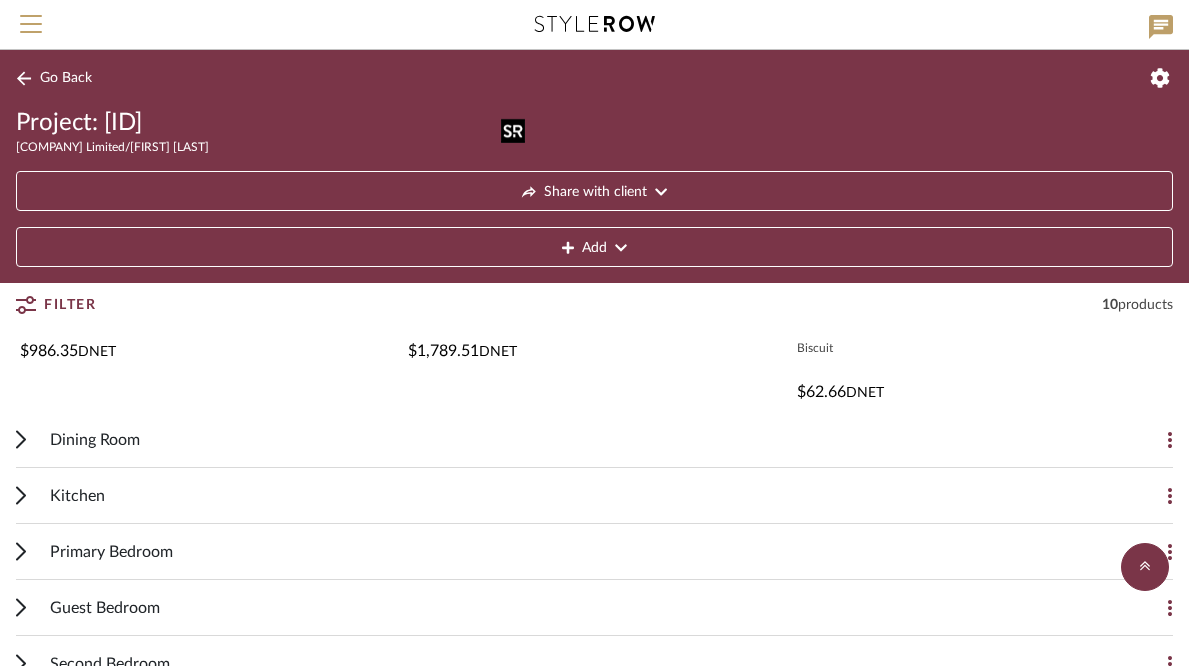 scroll, scrollTop: 511, scrollLeft: 0, axis: vertical 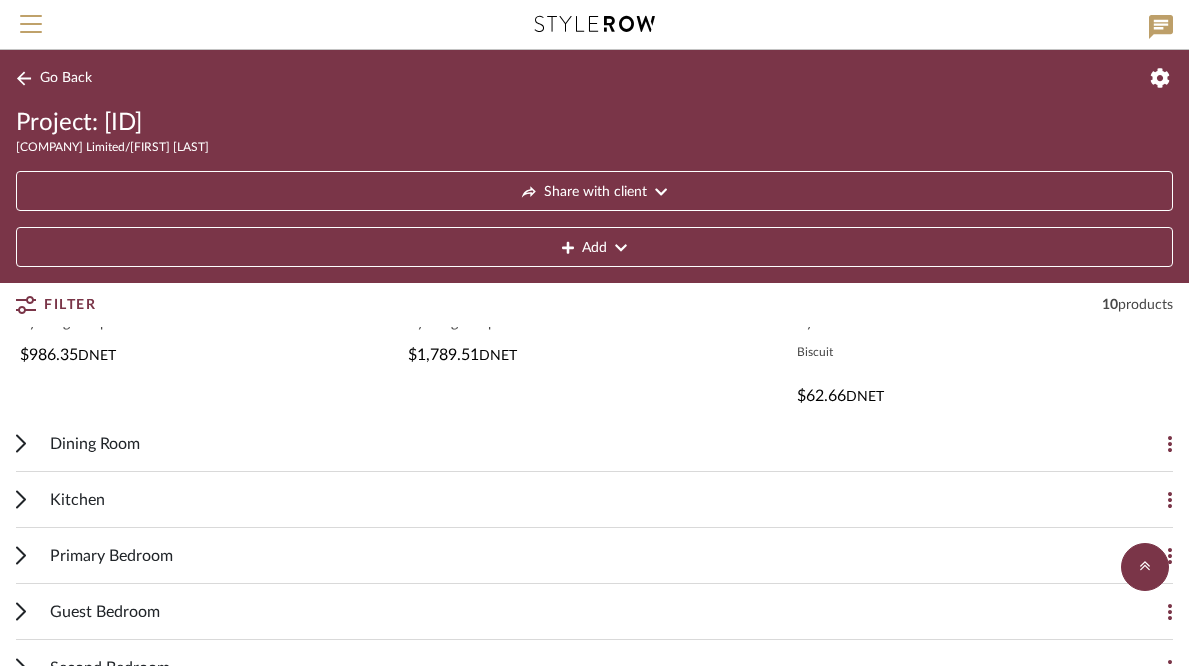 click on "Dining Room" at bounding box center (579, 443) 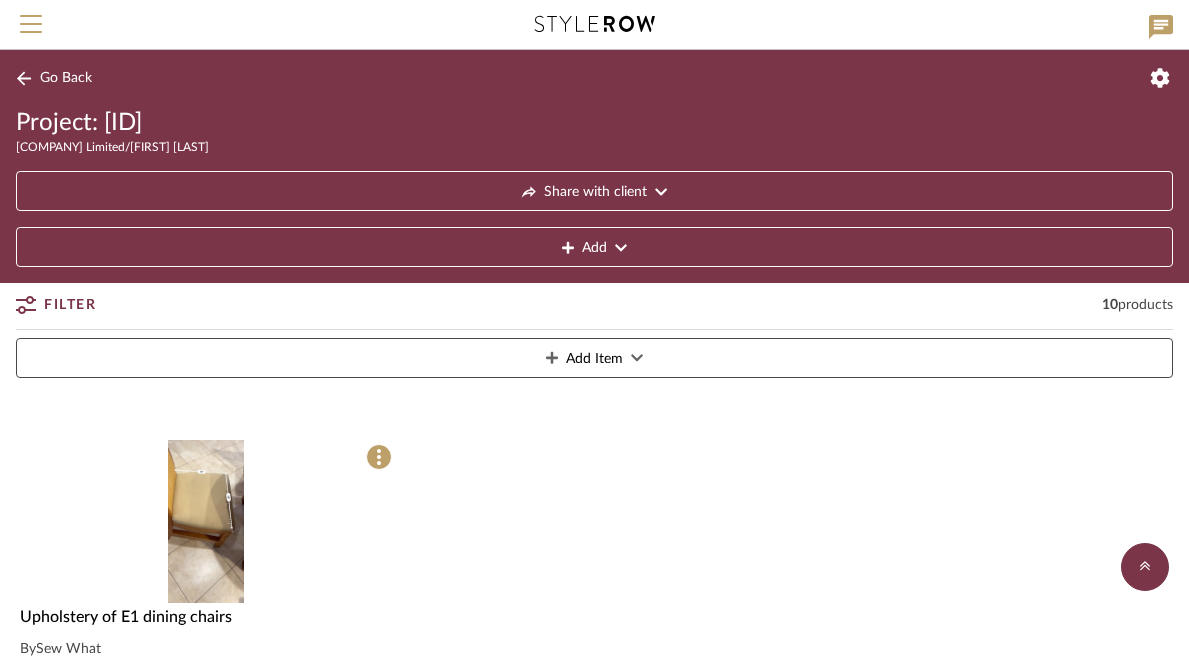 scroll, scrollTop: 523, scrollLeft: 0, axis: vertical 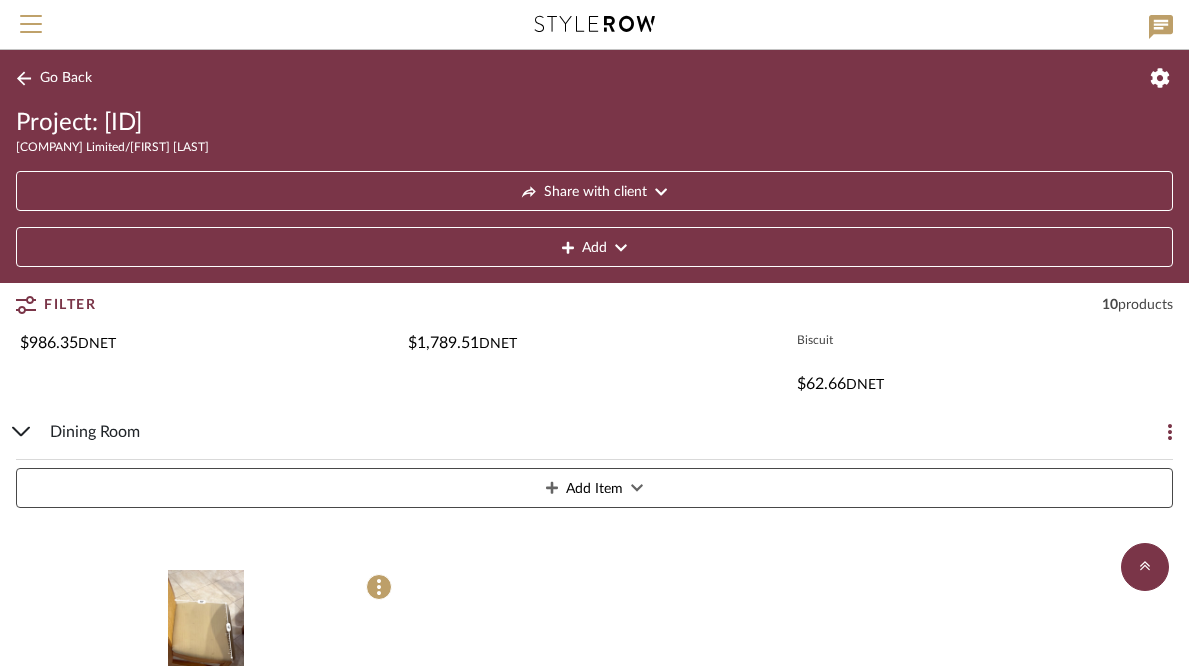 click on "Dining Room" at bounding box center (579, 431) 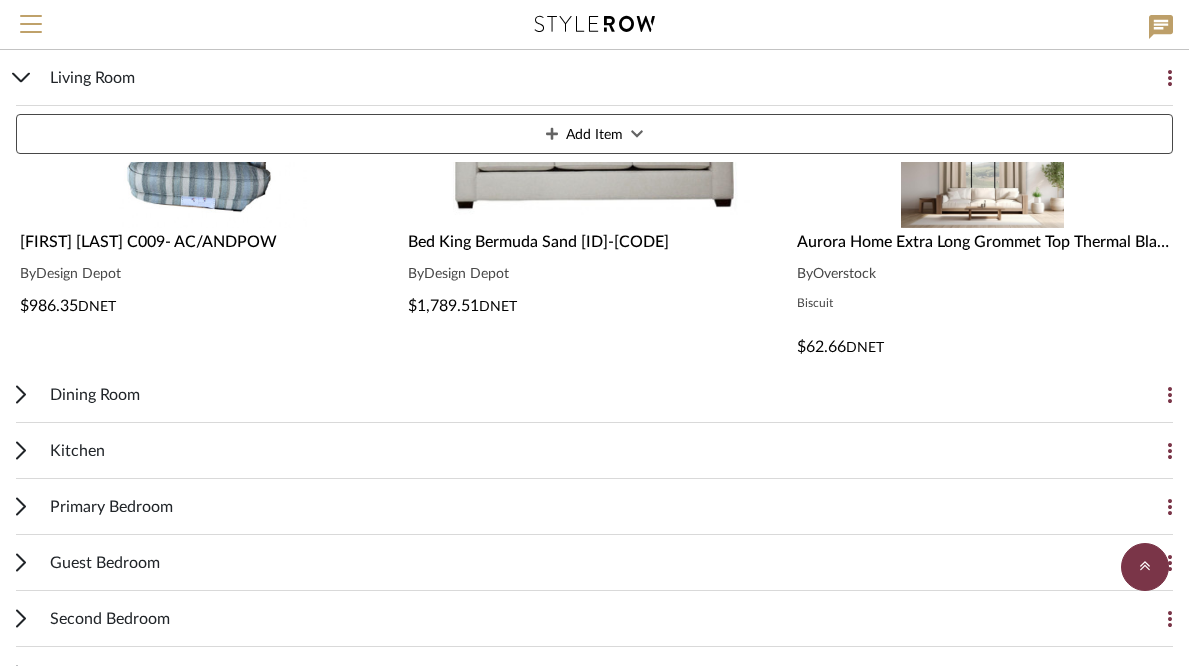scroll, scrollTop: 561, scrollLeft: 0, axis: vertical 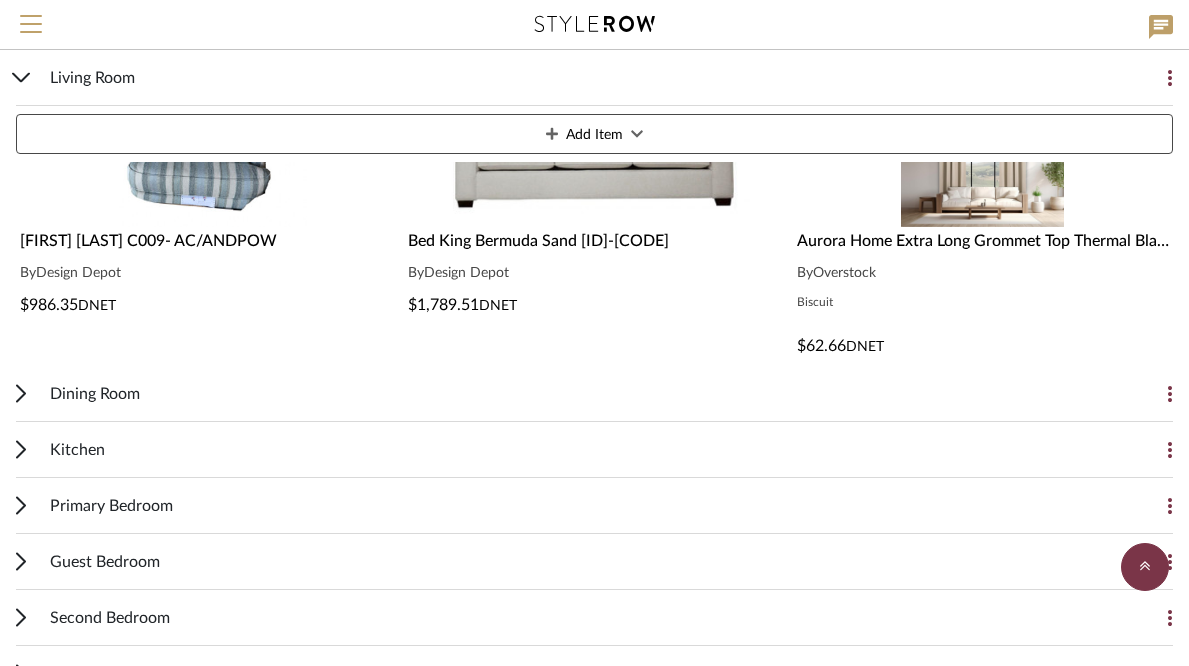 click on "Kitchen" at bounding box center [579, 449] 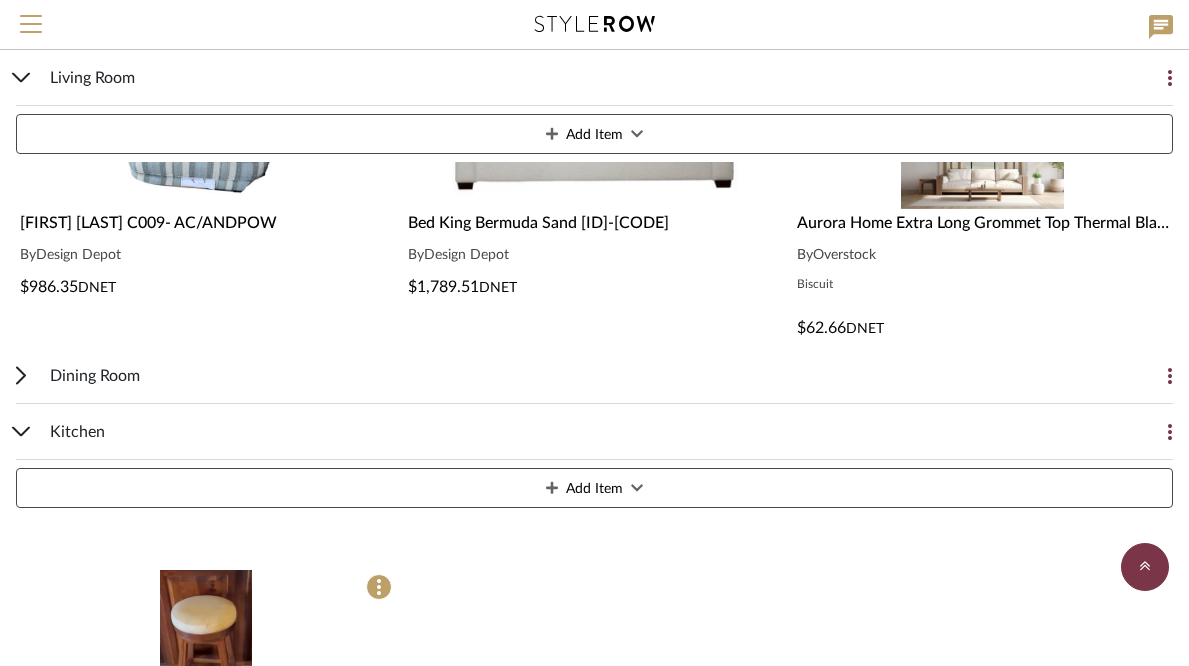 scroll, scrollTop: 580, scrollLeft: 0, axis: vertical 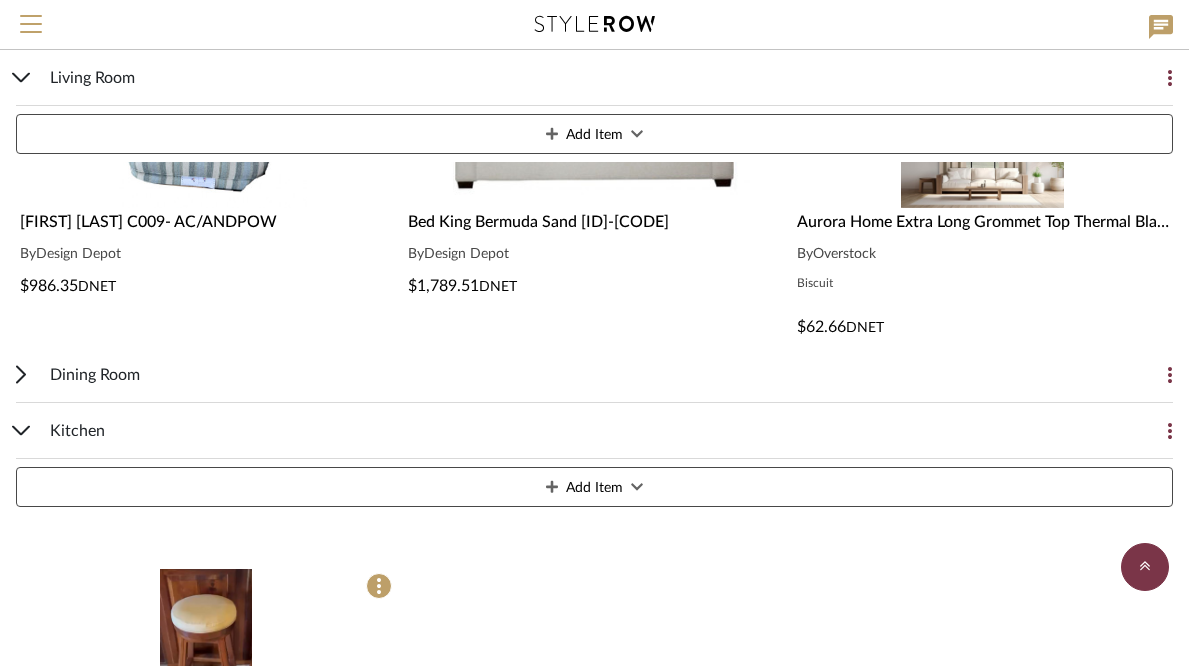 click on "Kitchen" at bounding box center (579, 430) 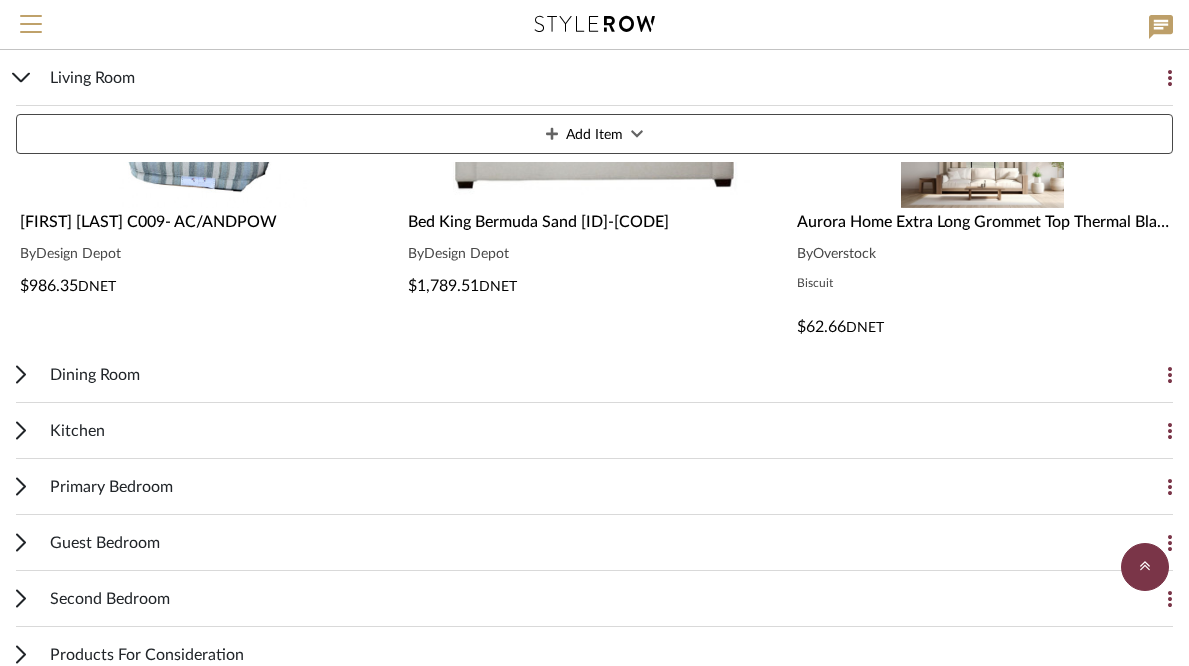click on "Primary Bedroom" at bounding box center [579, 486] 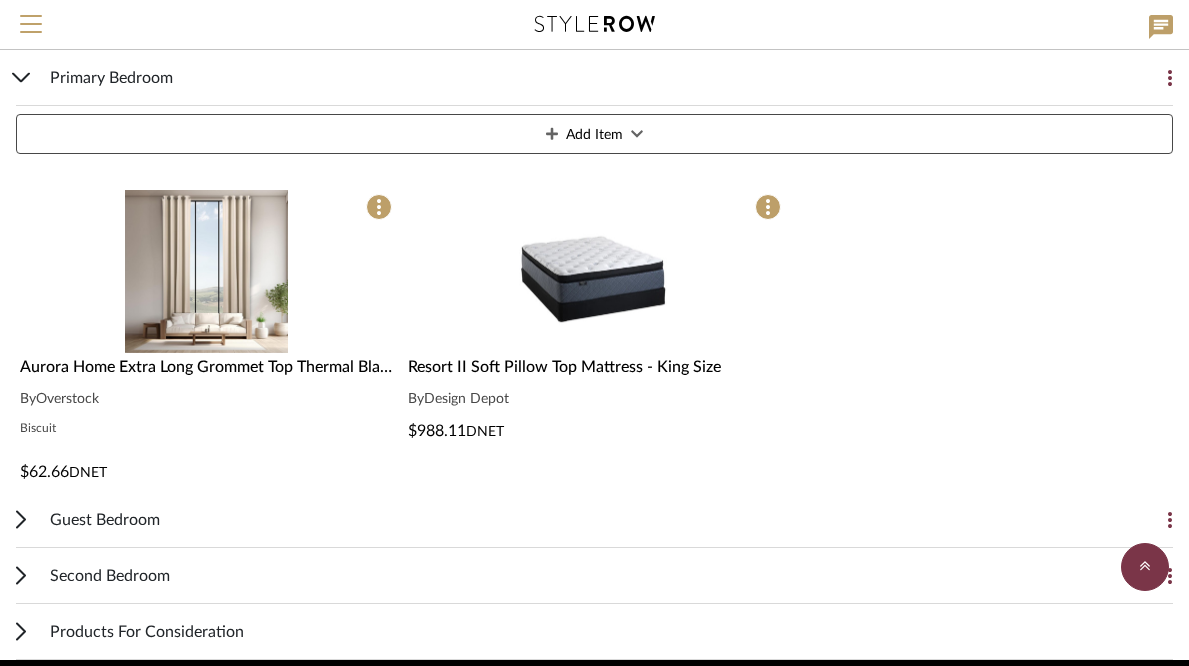 scroll, scrollTop: 1008, scrollLeft: 0, axis: vertical 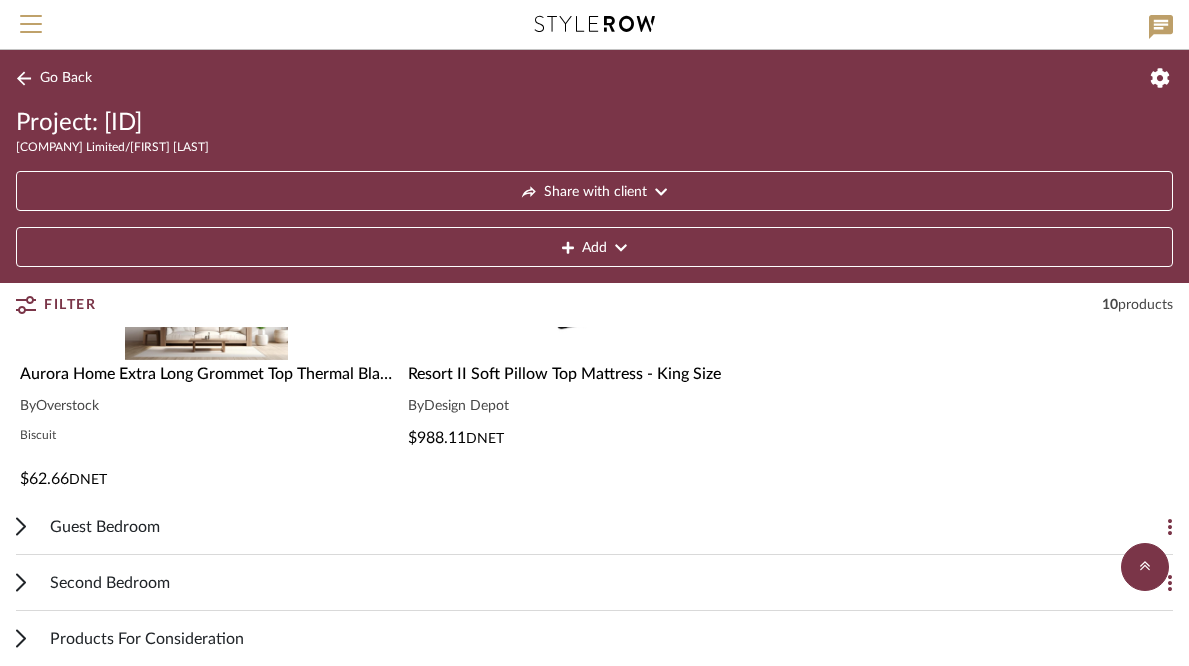click on "Guest Bedroom" at bounding box center [105, 527] 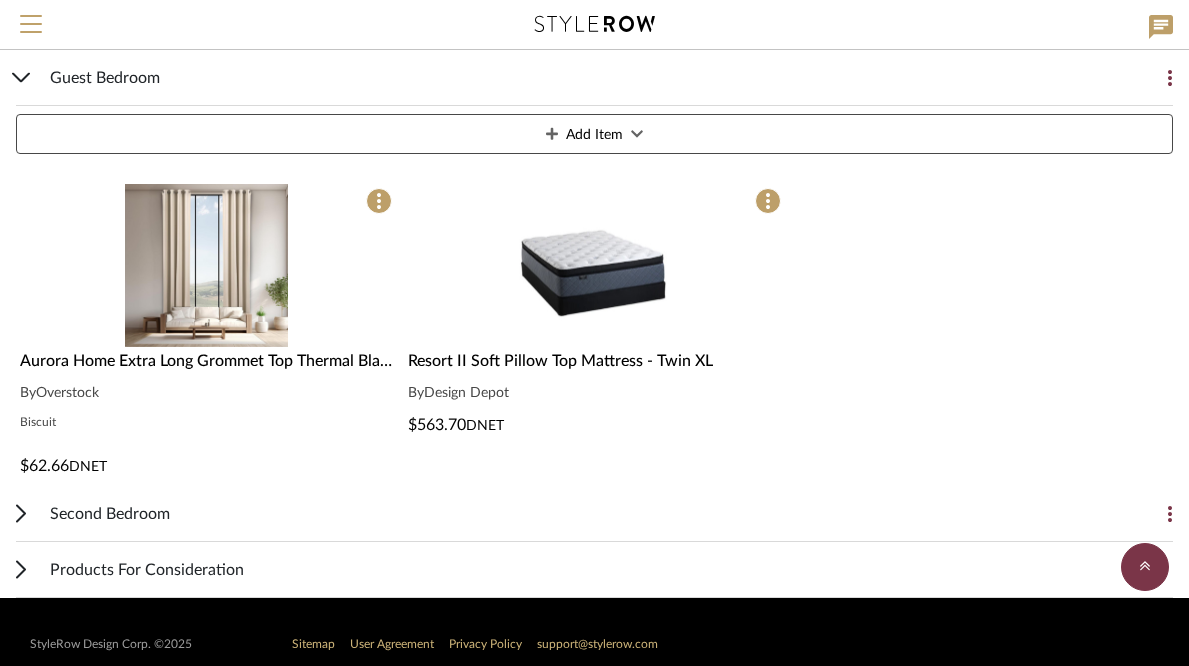scroll, scrollTop: 1513, scrollLeft: 0, axis: vertical 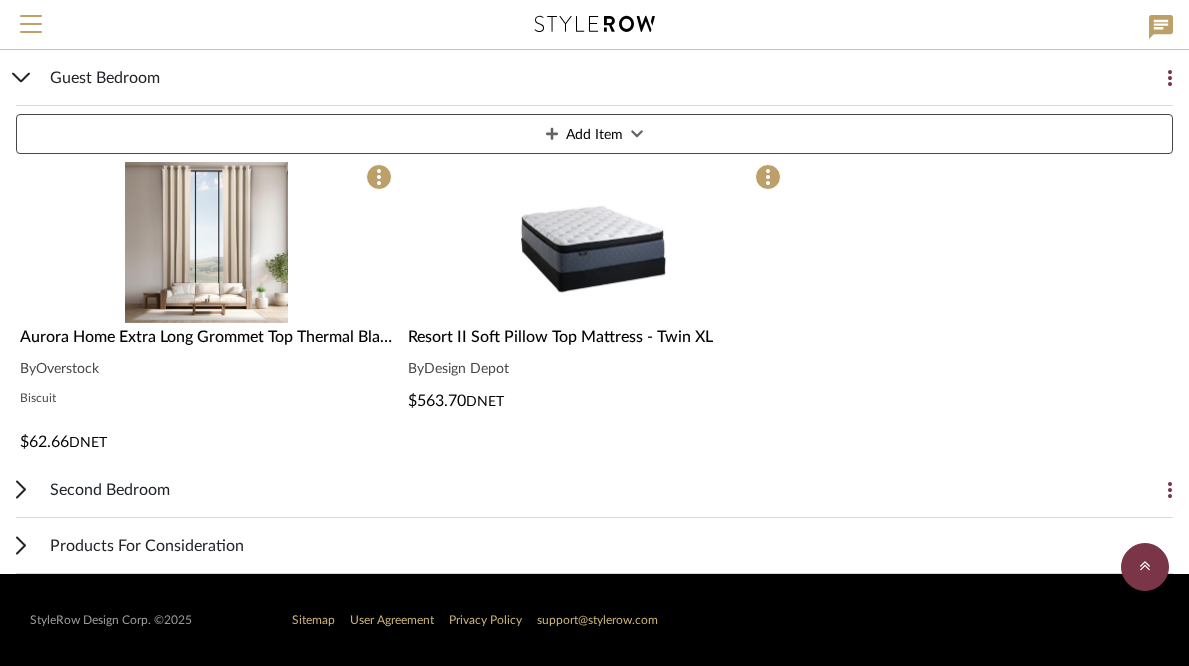 click on "Second Bedroom" at bounding box center [110, 490] 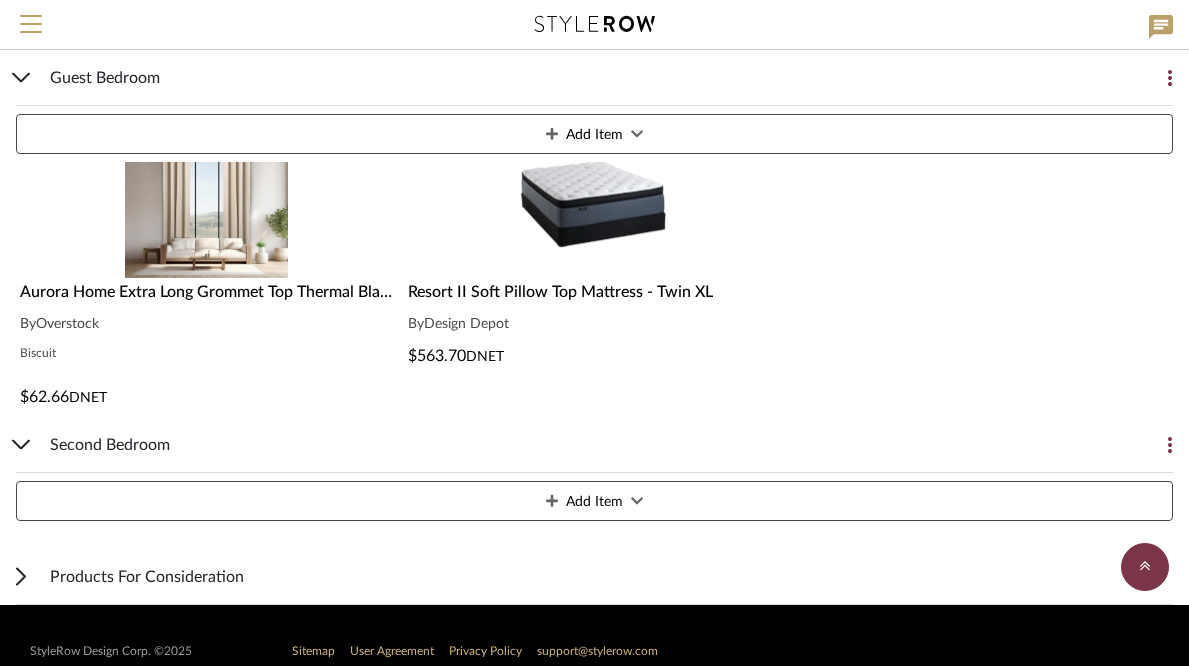 scroll, scrollTop: 1589, scrollLeft: 0, axis: vertical 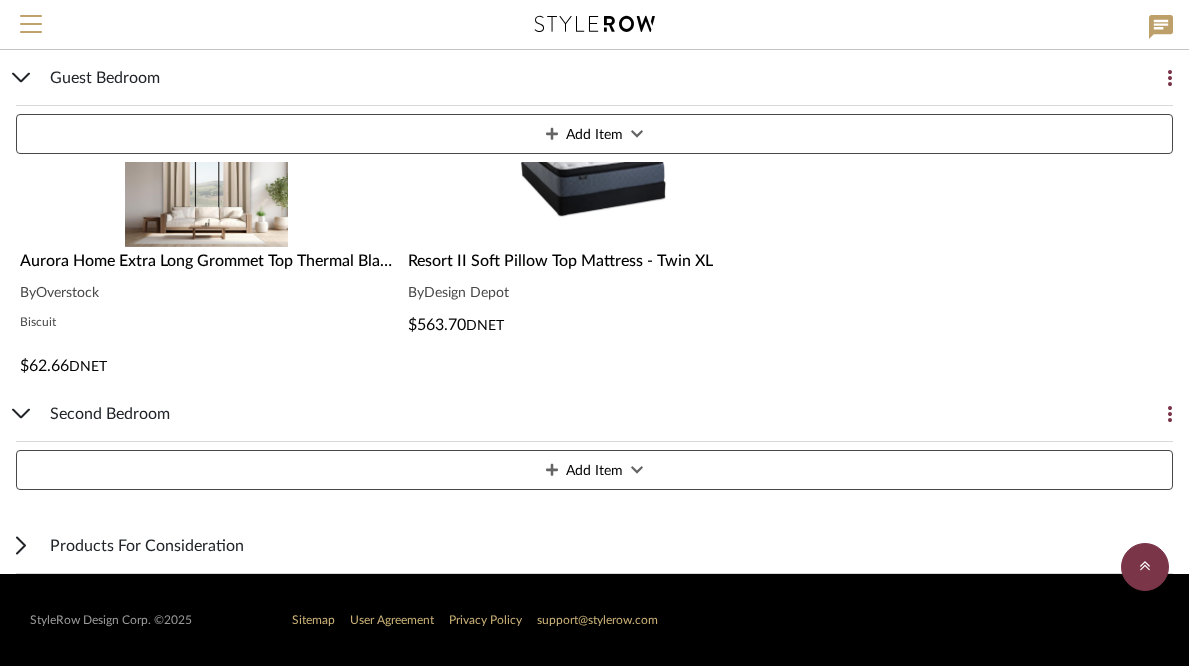 click on "Second Bedroom Add Item" at bounding box center [594, 452] 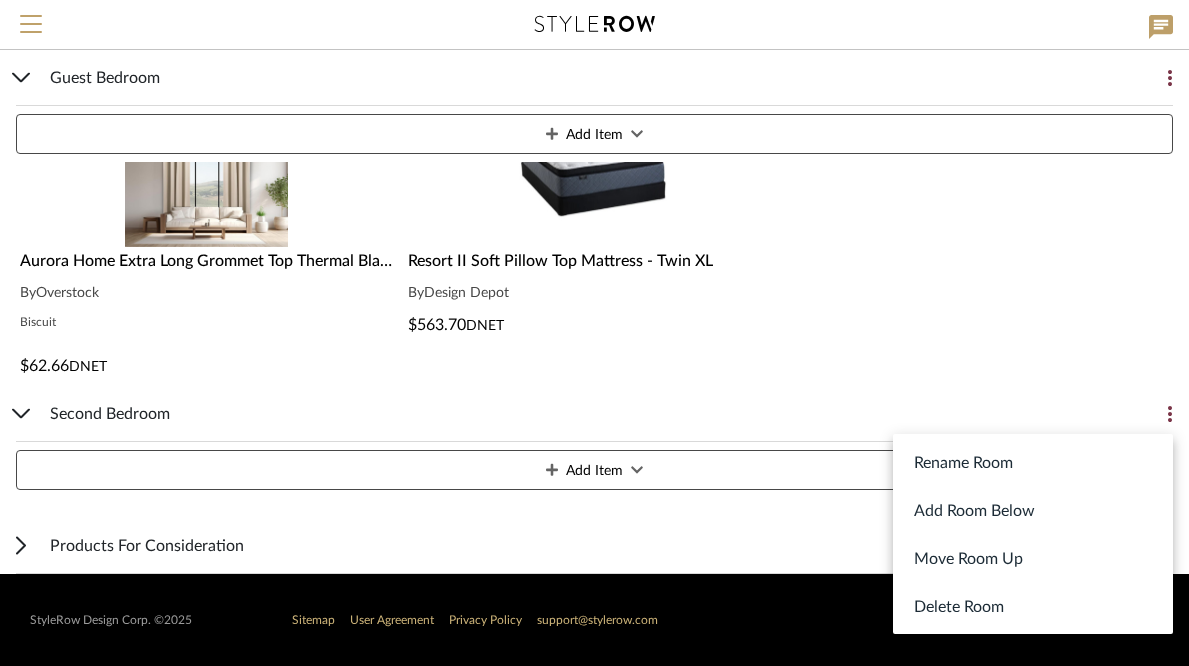click on "Delete Room" at bounding box center (1033, 606) 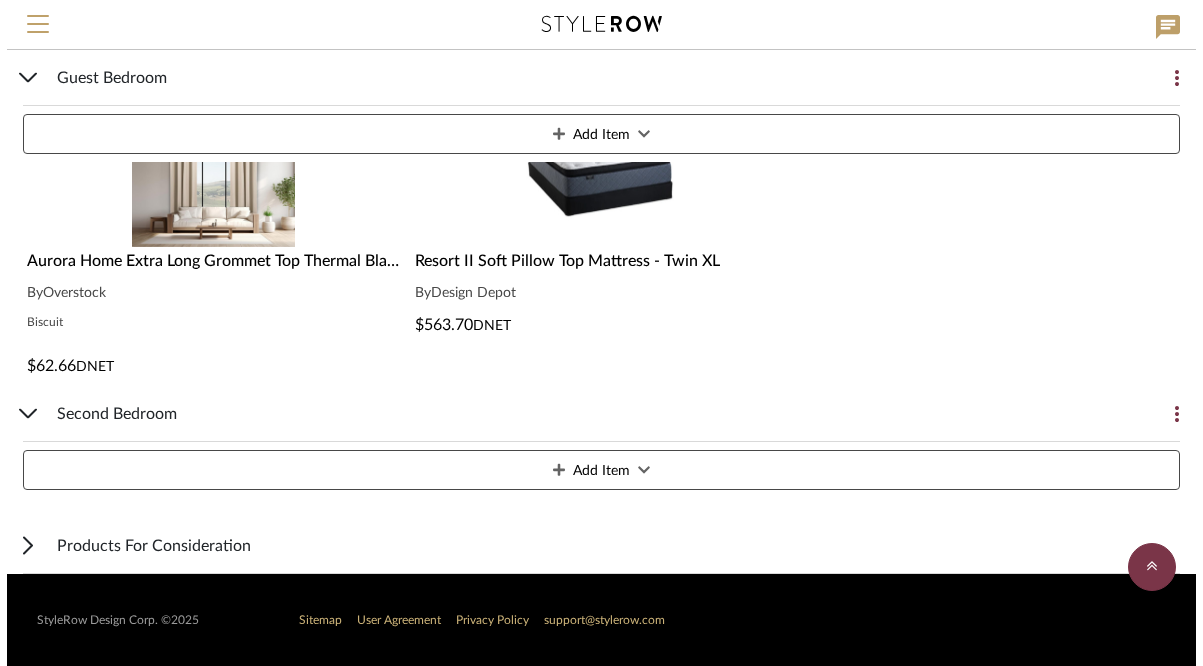 scroll, scrollTop: 0, scrollLeft: 0, axis: both 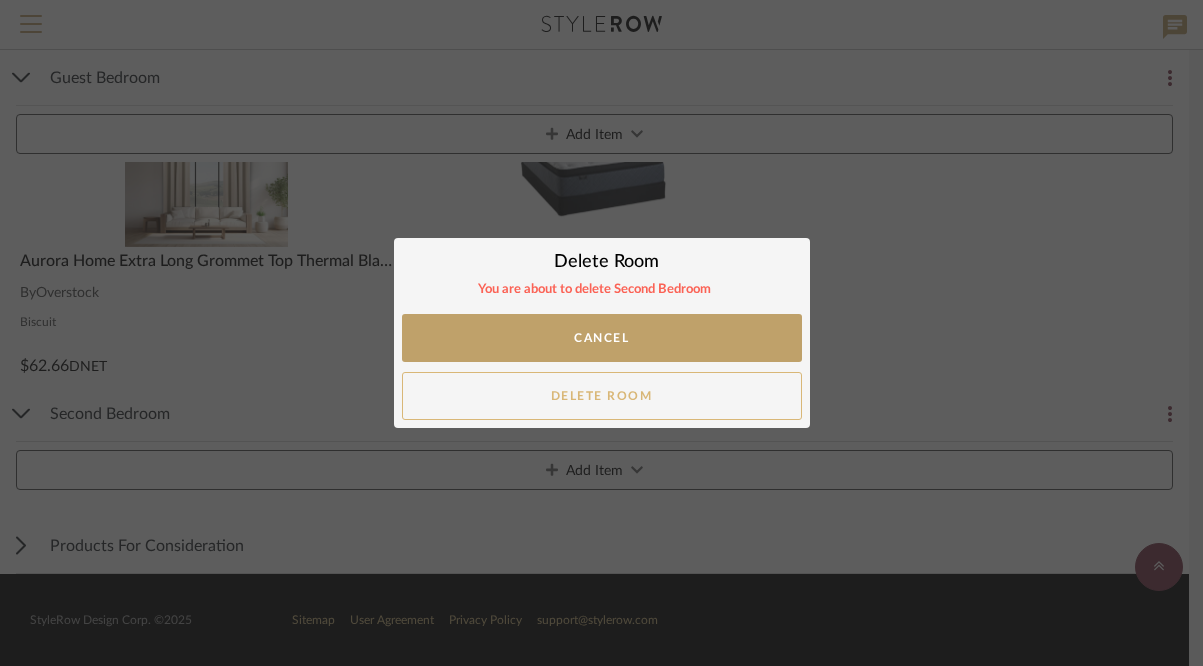 click on "Delete Room" at bounding box center (602, 396) 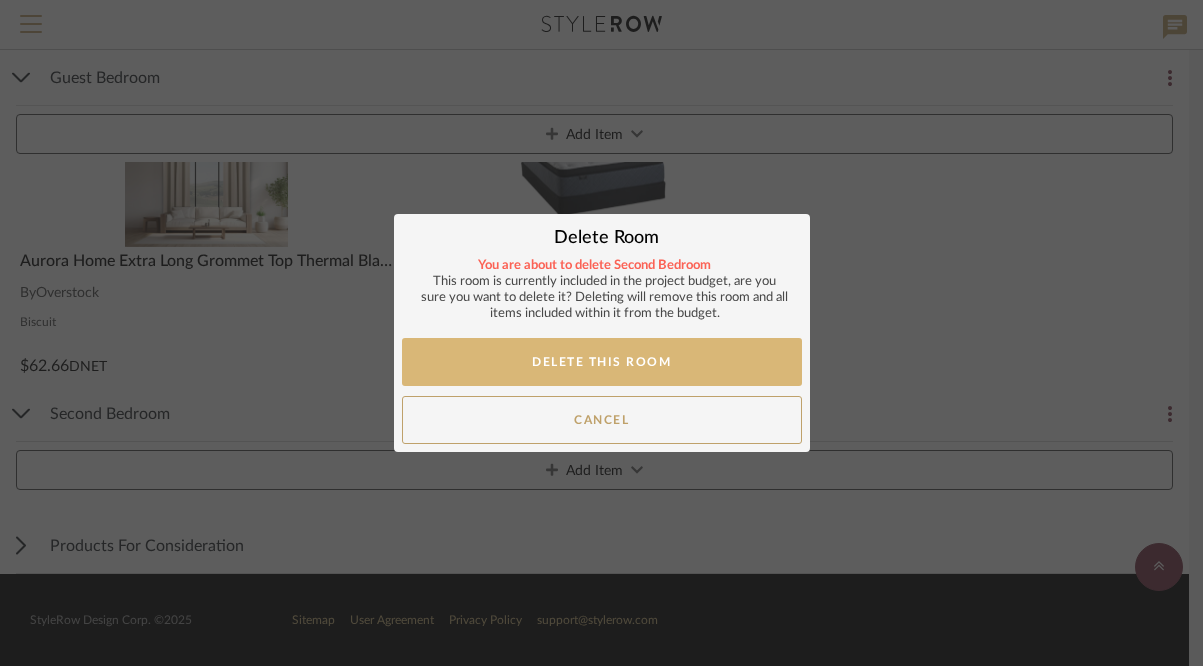 click on "Delete This Room" at bounding box center [602, 362] 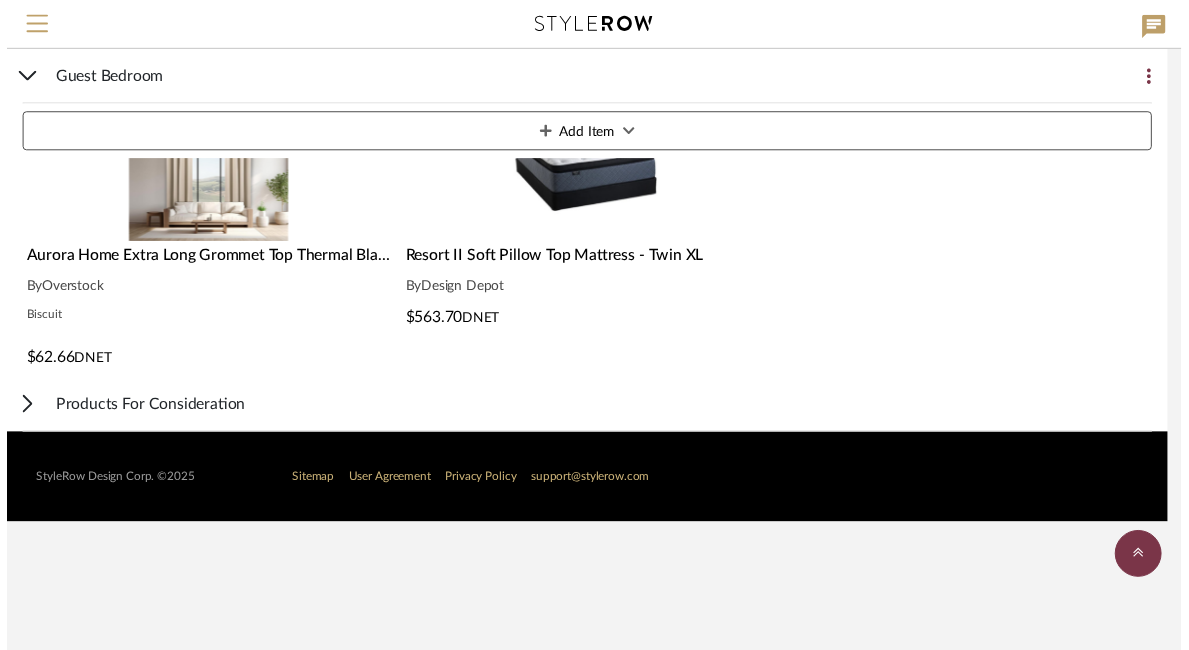 scroll, scrollTop: 1457, scrollLeft: 0, axis: vertical 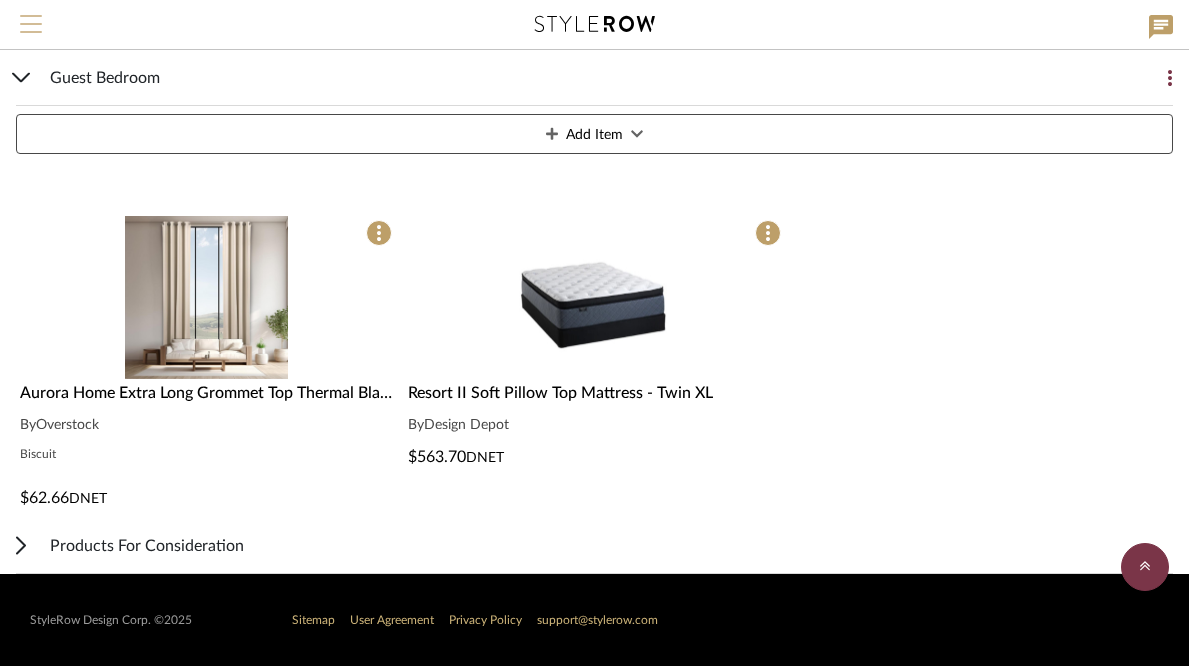 click at bounding box center (31, 30) 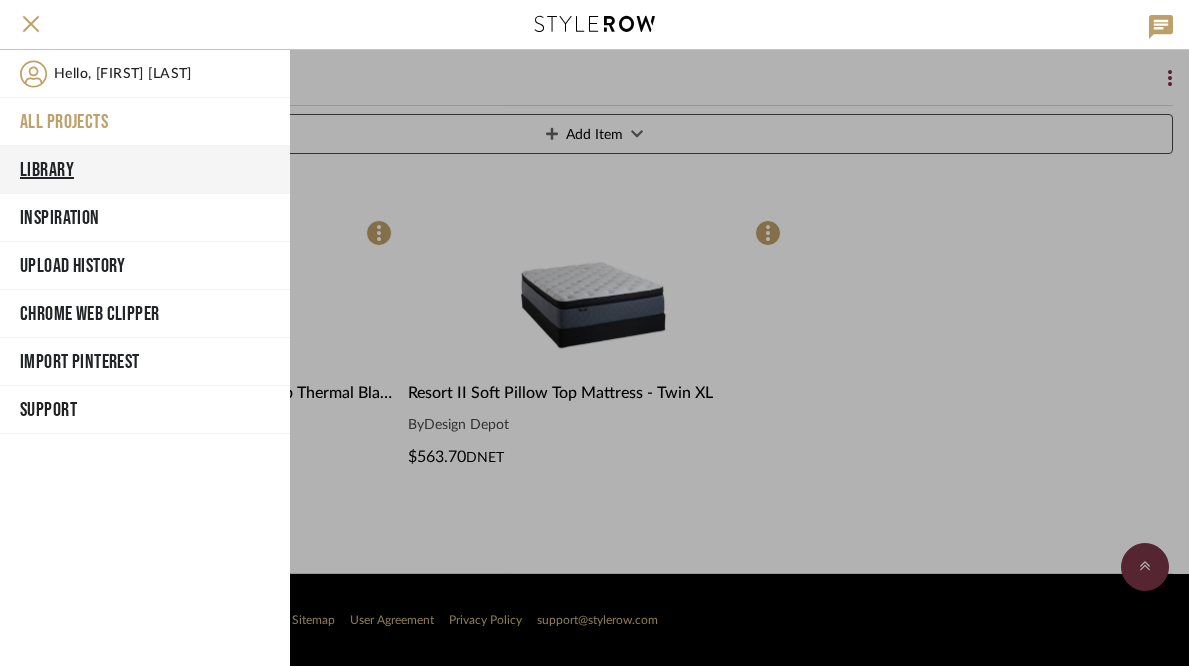 click on "Library" at bounding box center [145, 170] 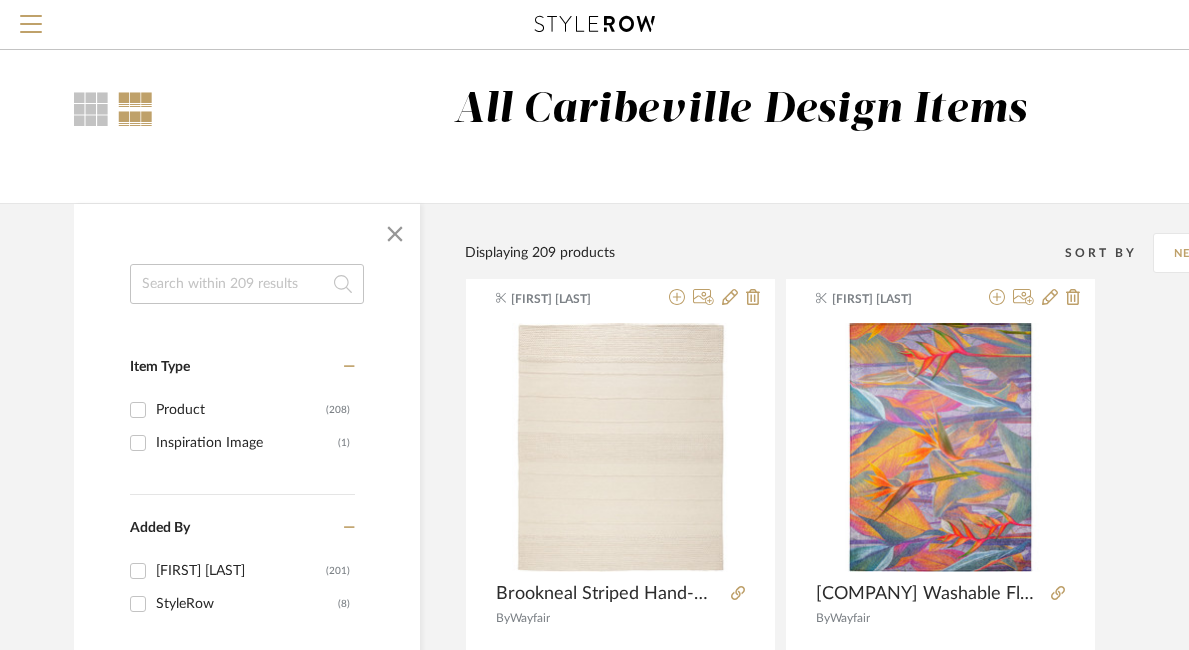 scroll, scrollTop: 11, scrollLeft: 0, axis: vertical 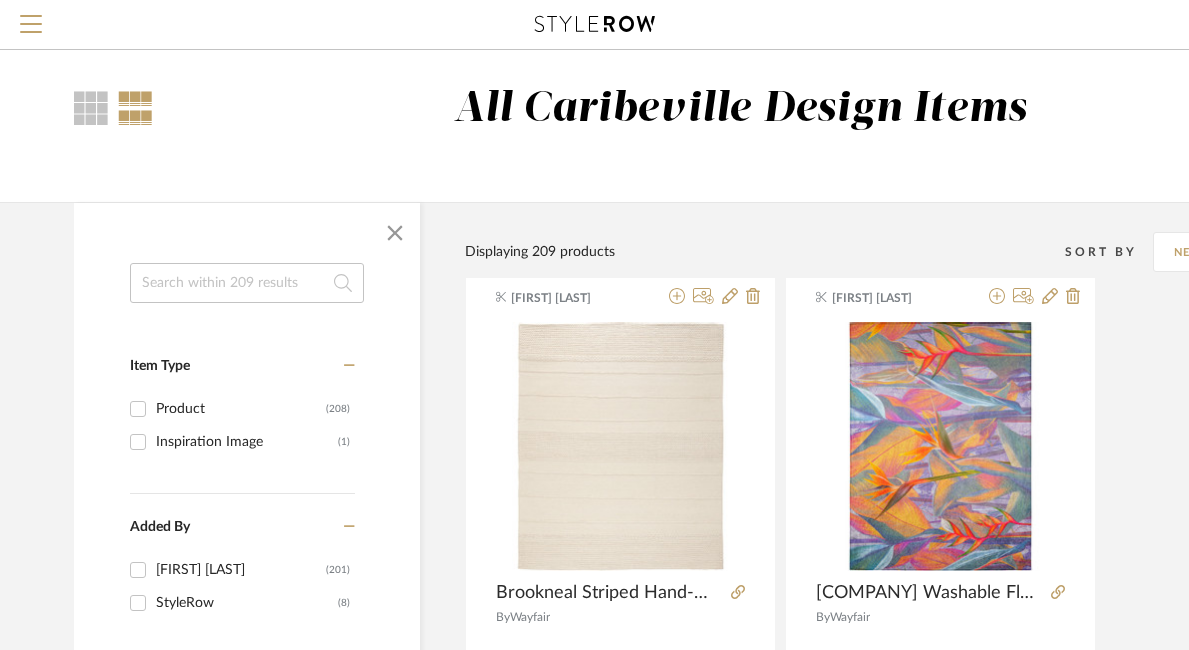 click 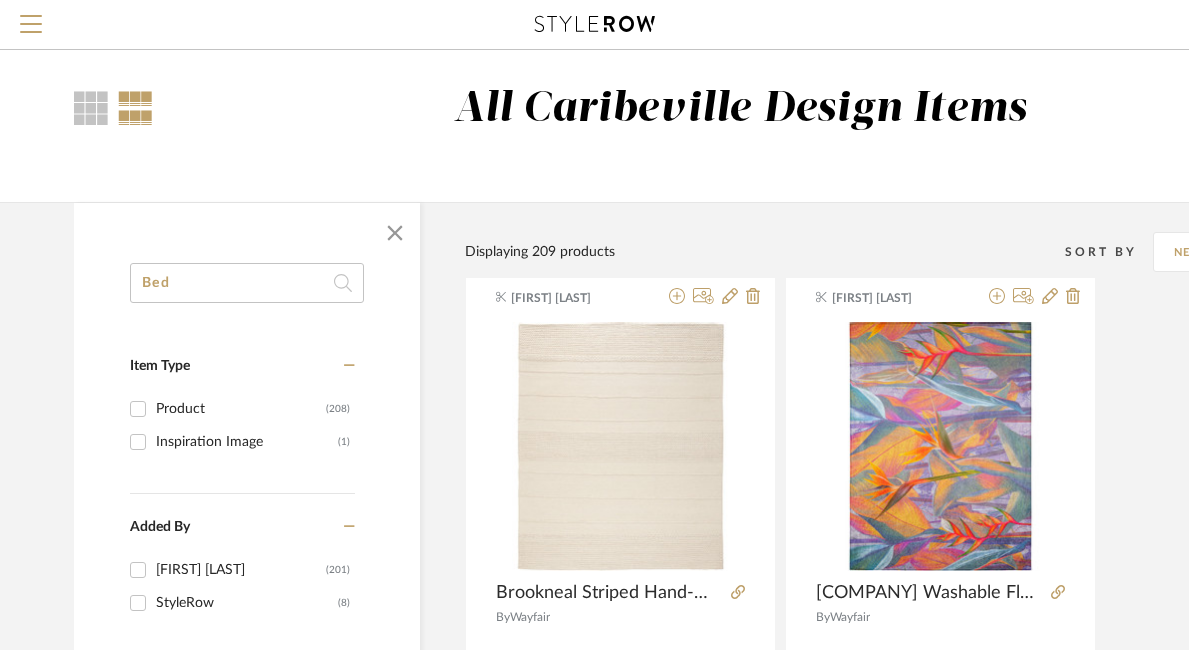 type on "Bed" 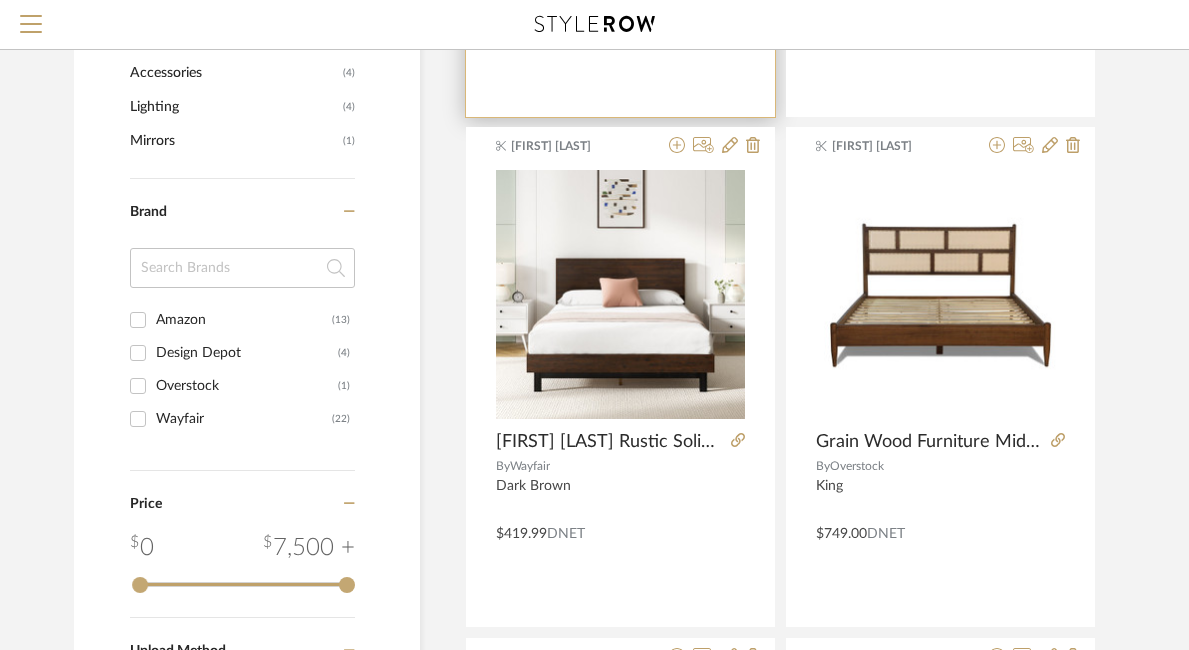 scroll, scrollTop: 708, scrollLeft: 0, axis: vertical 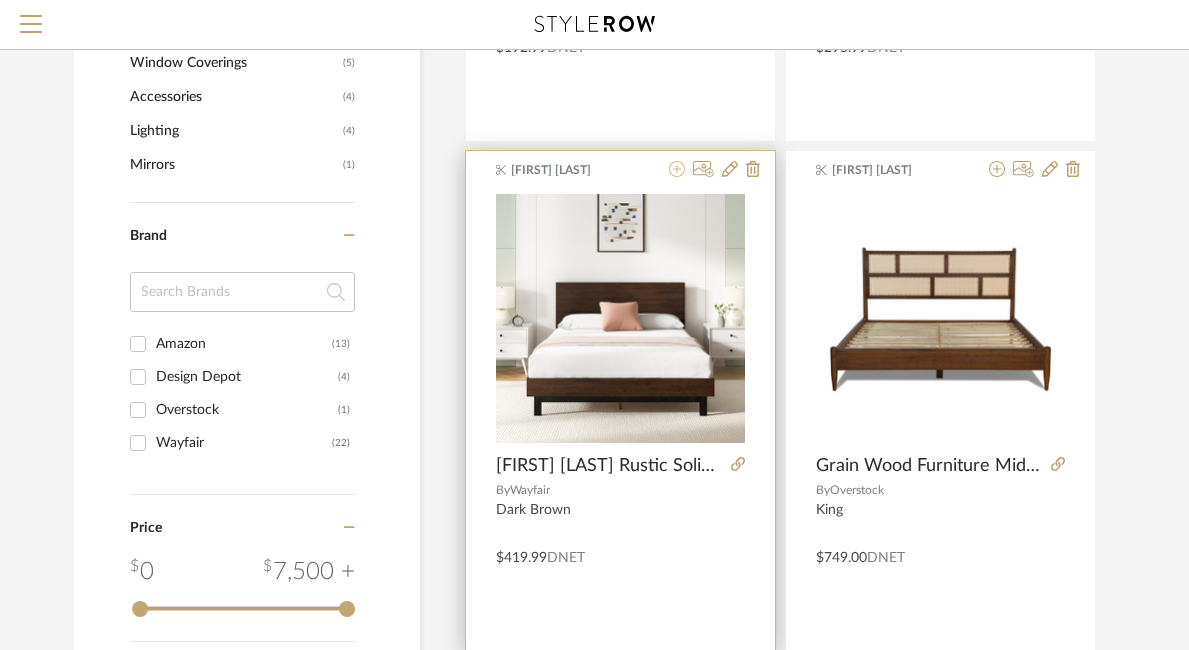 click 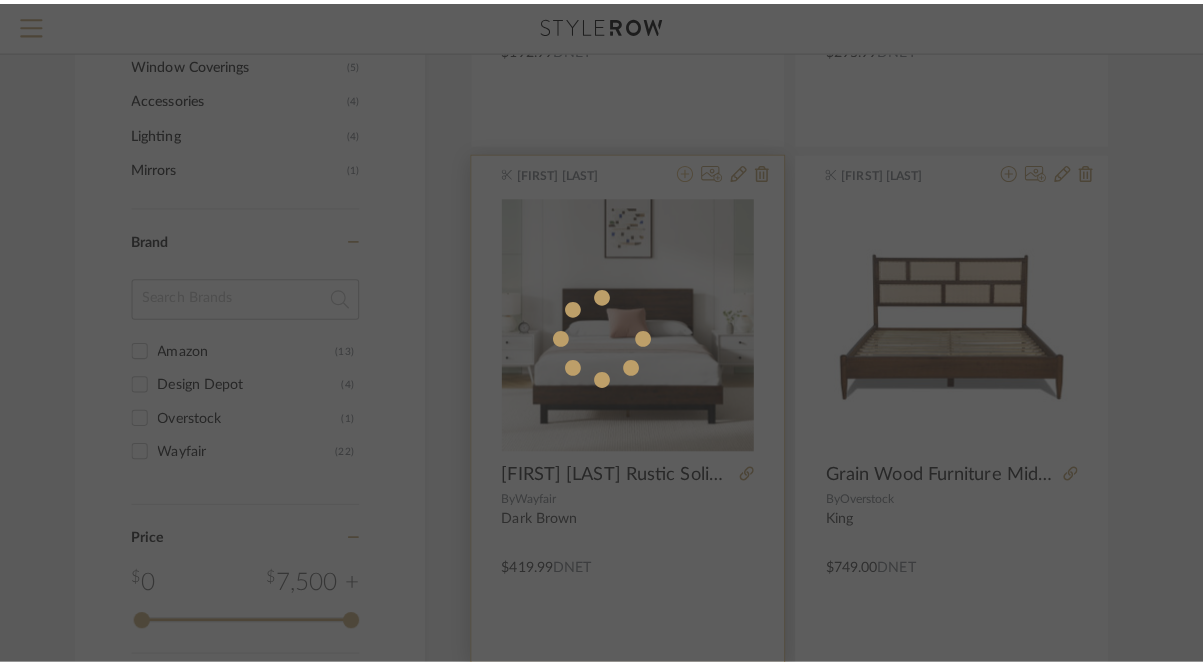 scroll, scrollTop: 0, scrollLeft: 0, axis: both 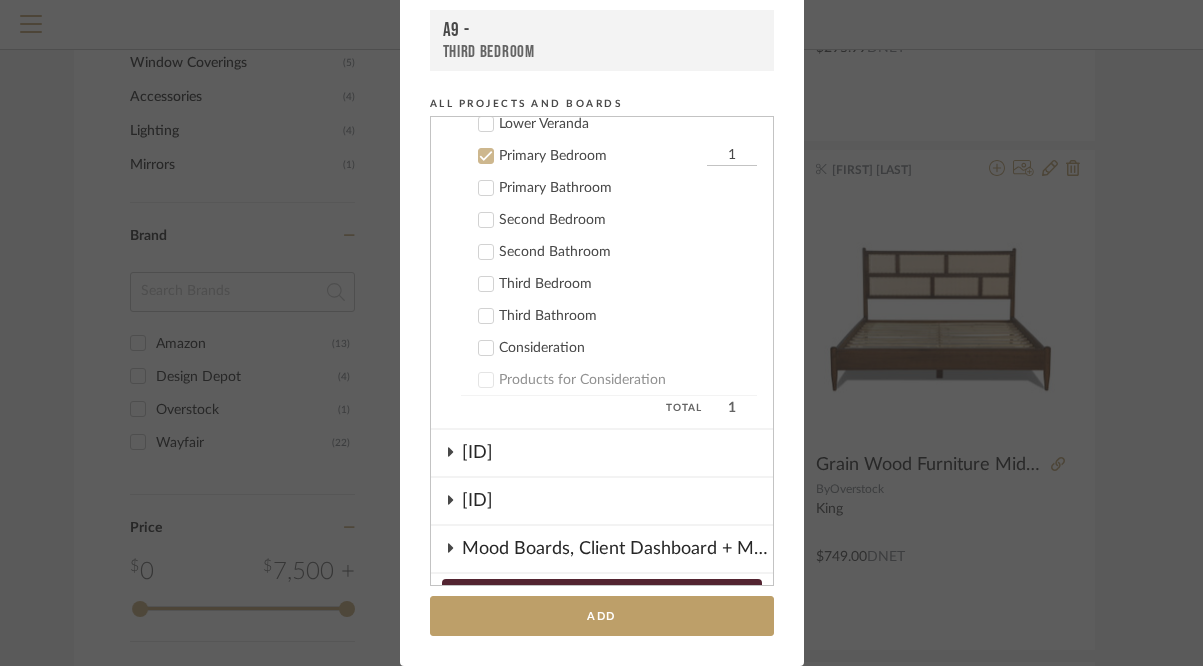 click on "[ID]" at bounding box center [617, 453] 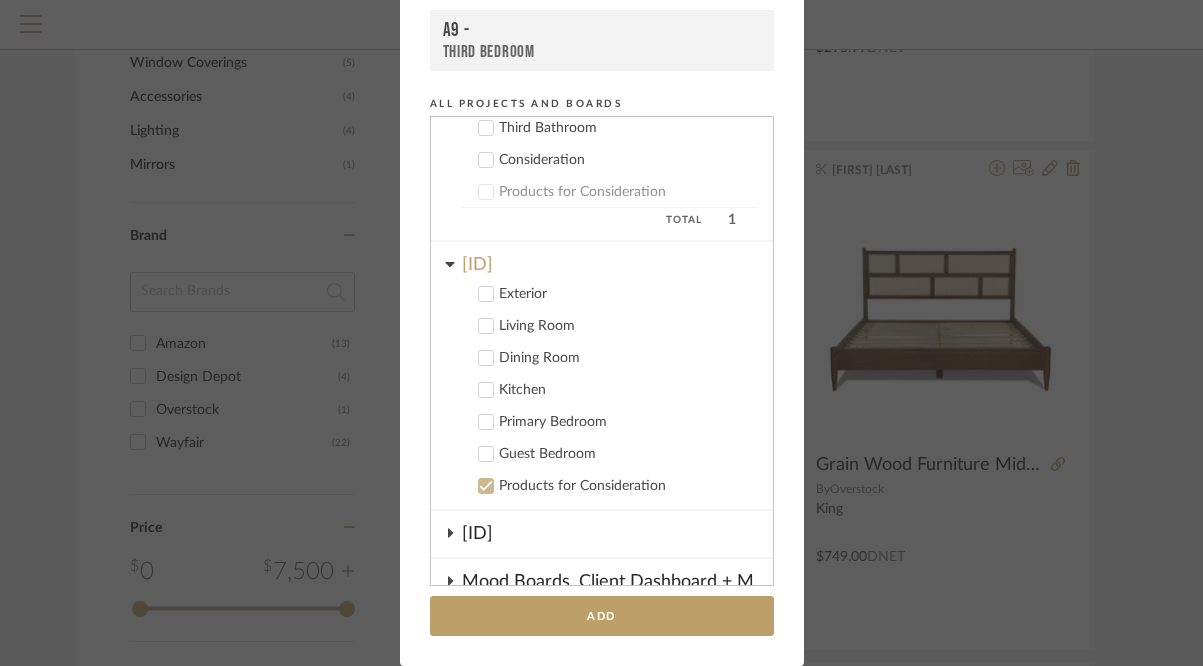 scroll, scrollTop: 459, scrollLeft: 0, axis: vertical 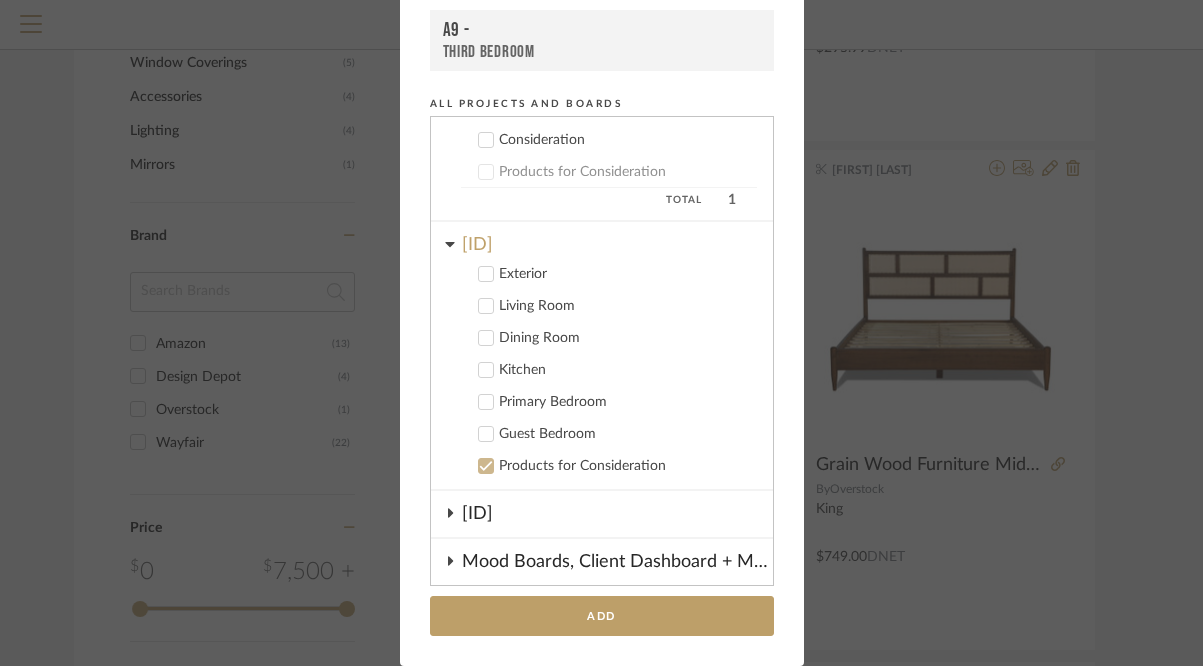 click on "Primary Bedroom" at bounding box center [628, 402] 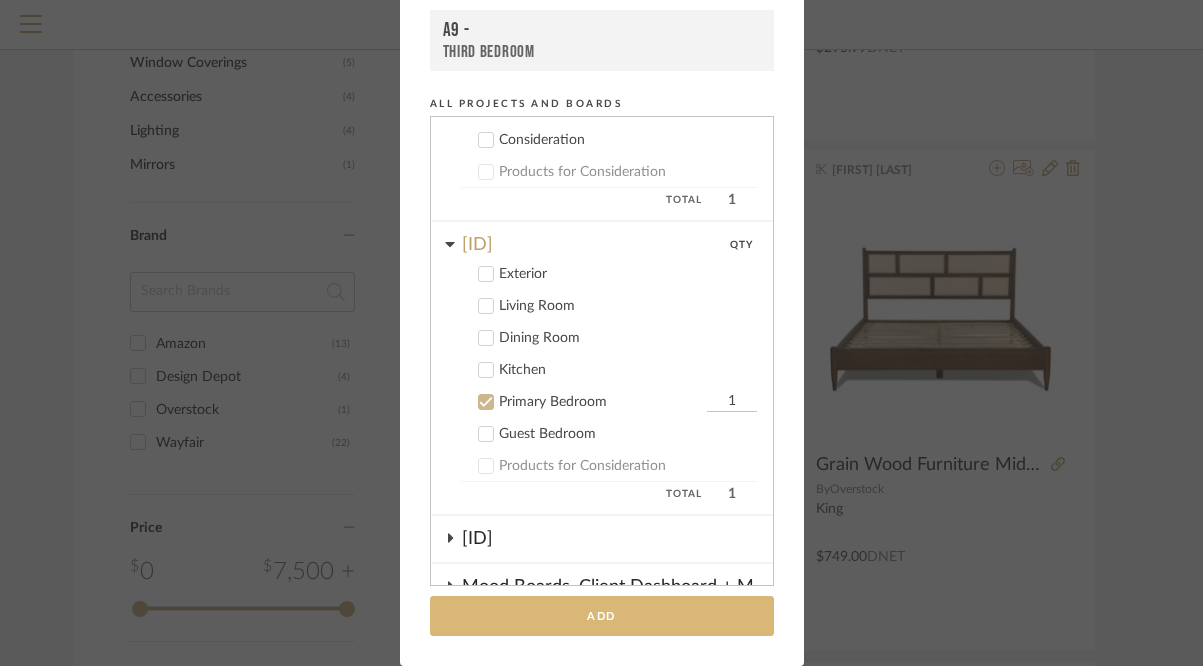 click on "Add" at bounding box center [602, 616] 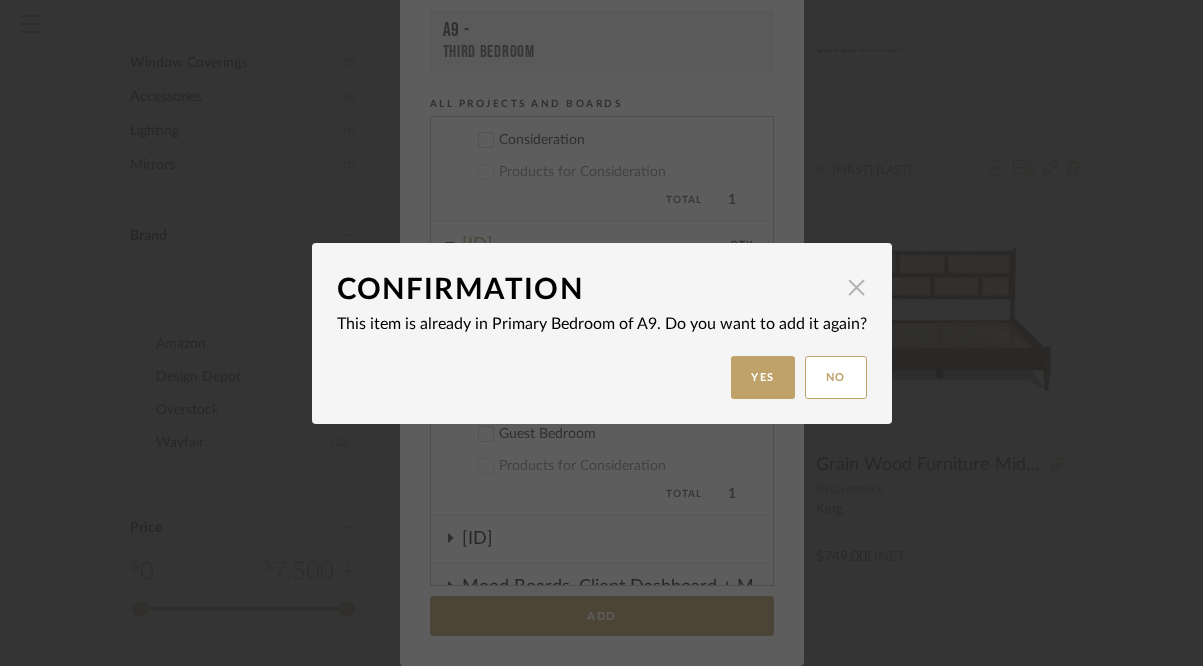 click at bounding box center (857, 288) 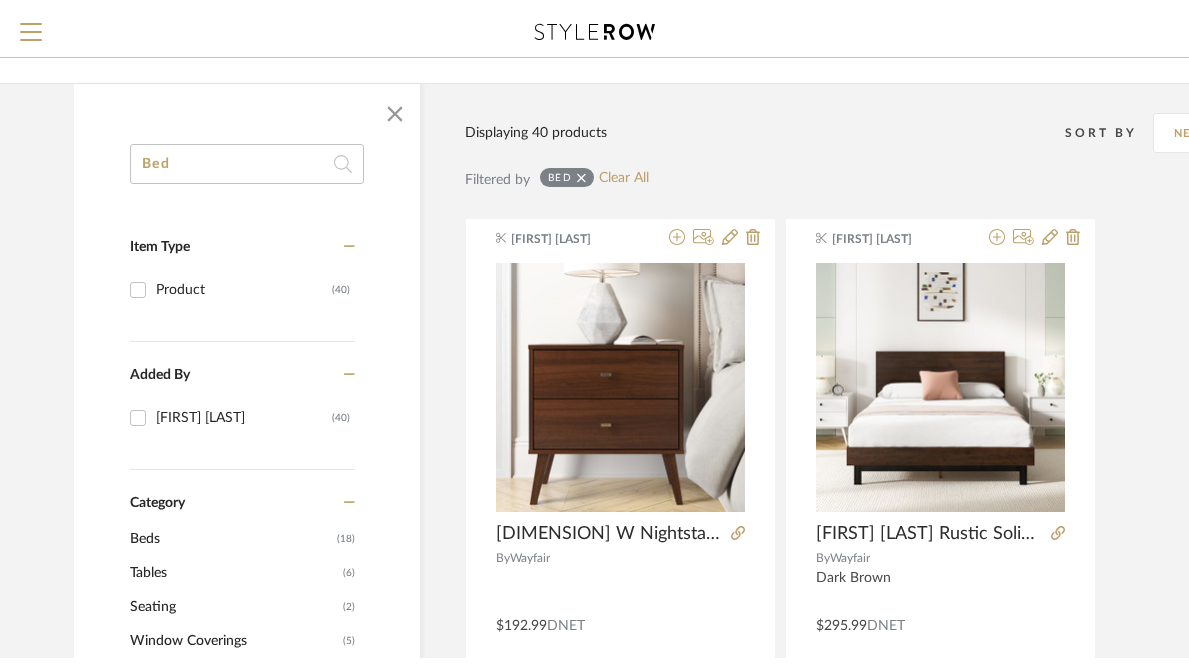 scroll, scrollTop: 0, scrollLeft: 0, axis: both 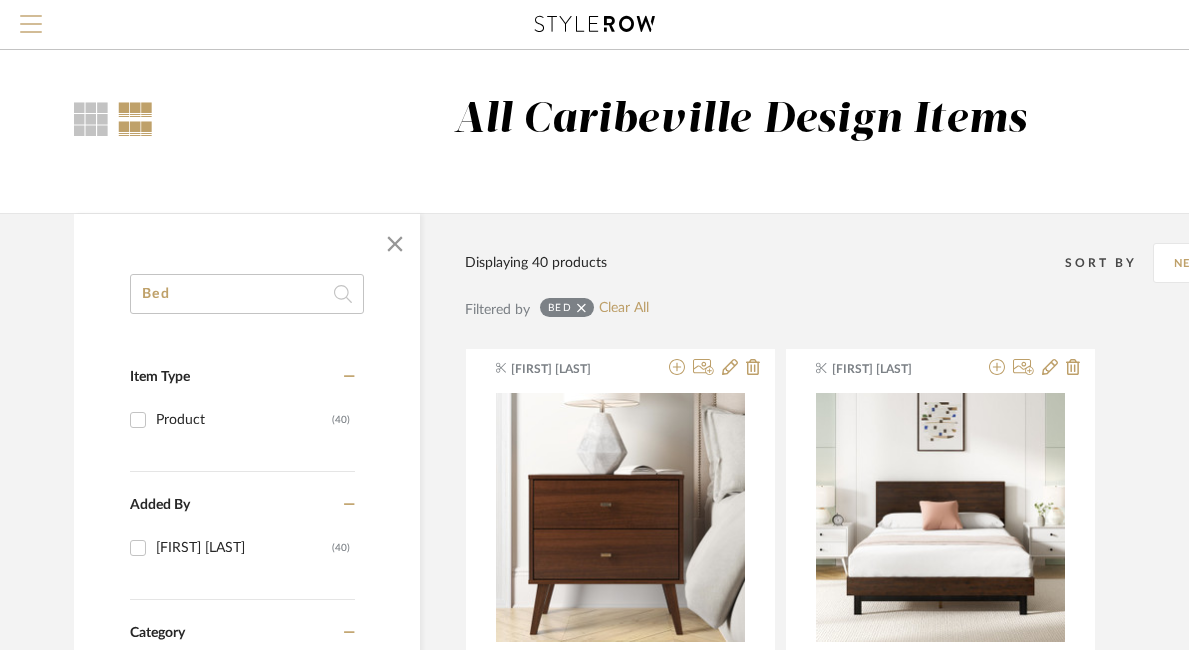 click at bounding box center (31, 16) 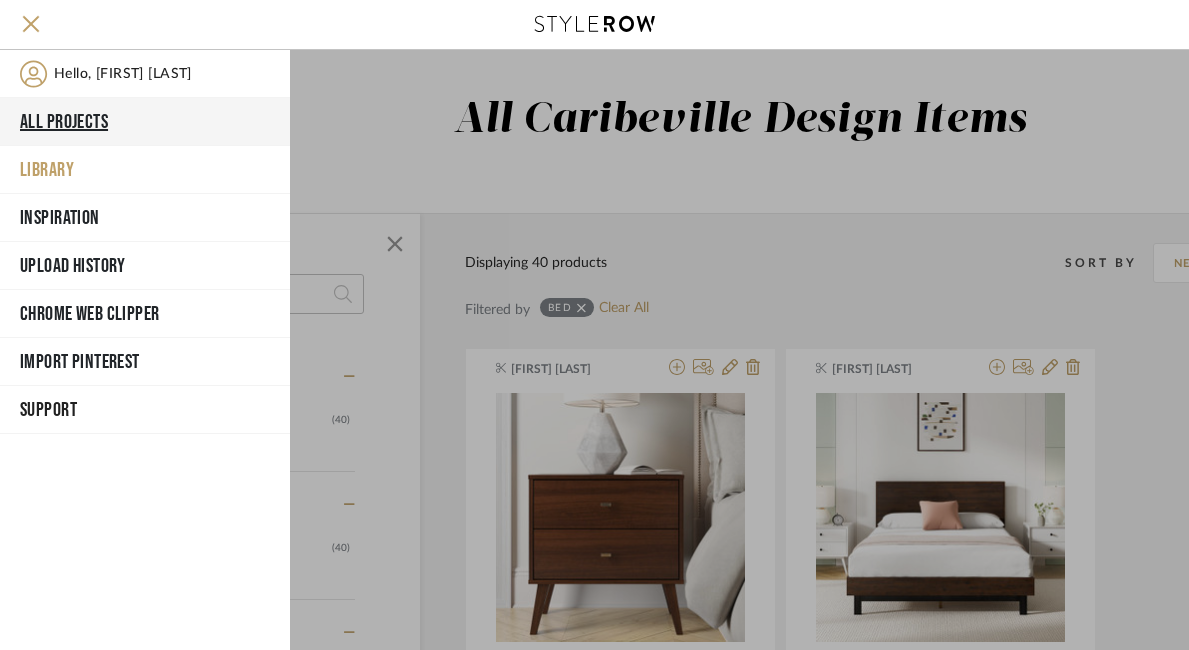 click on "All Projects" at bounding box center (145, 122) 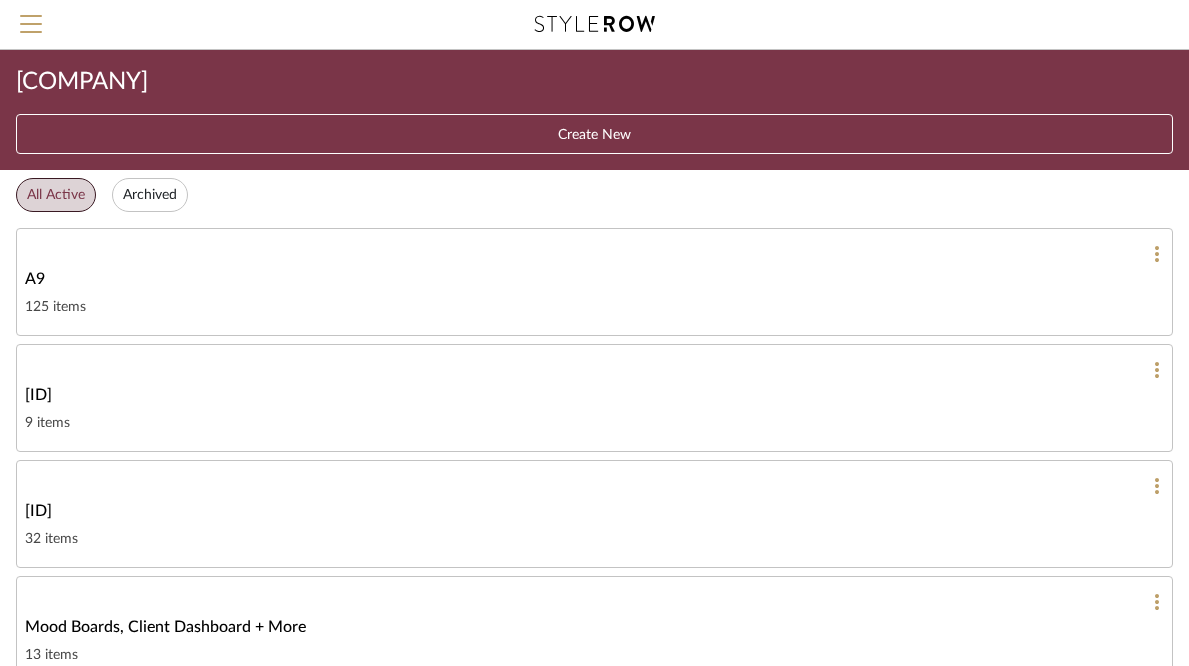 click on "125 items" 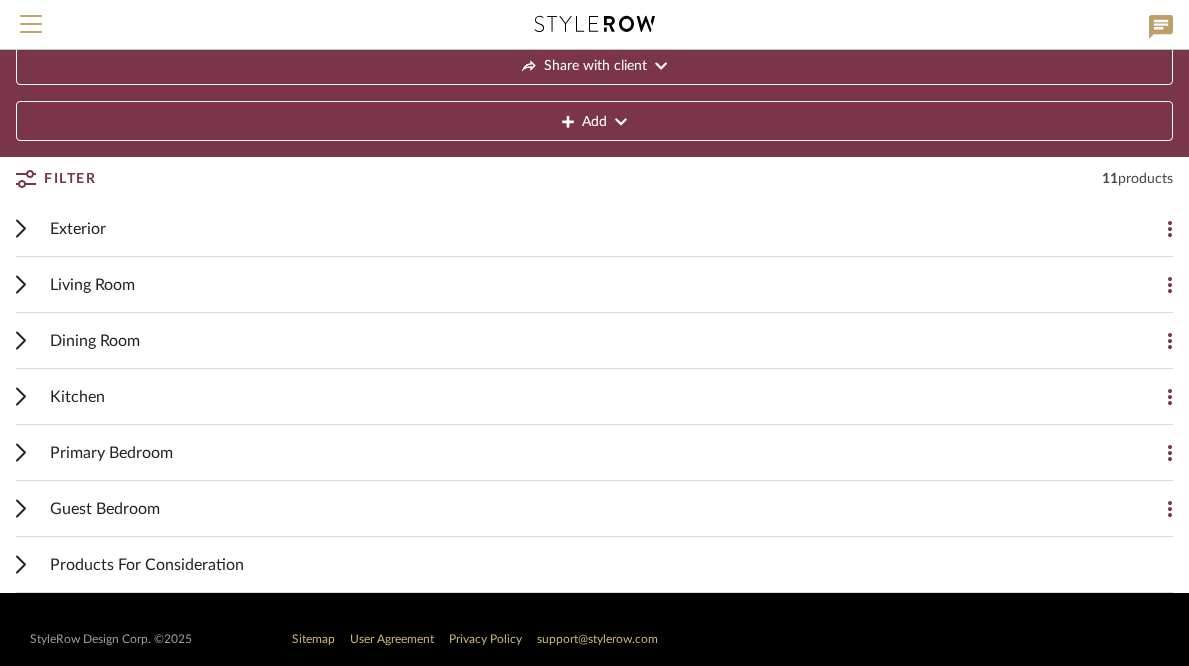 scroll, scrollTop: 144, scrollLeft: 0, axis: vertical 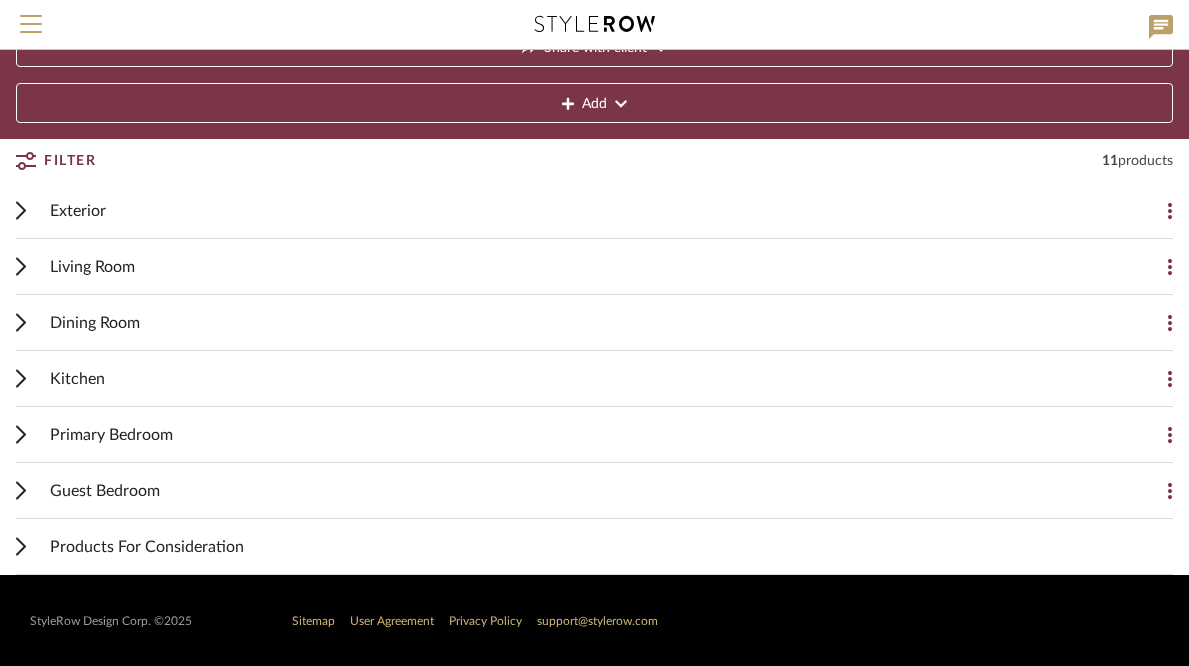click on "Primary Bedroom" at bounding box center (579, 434) 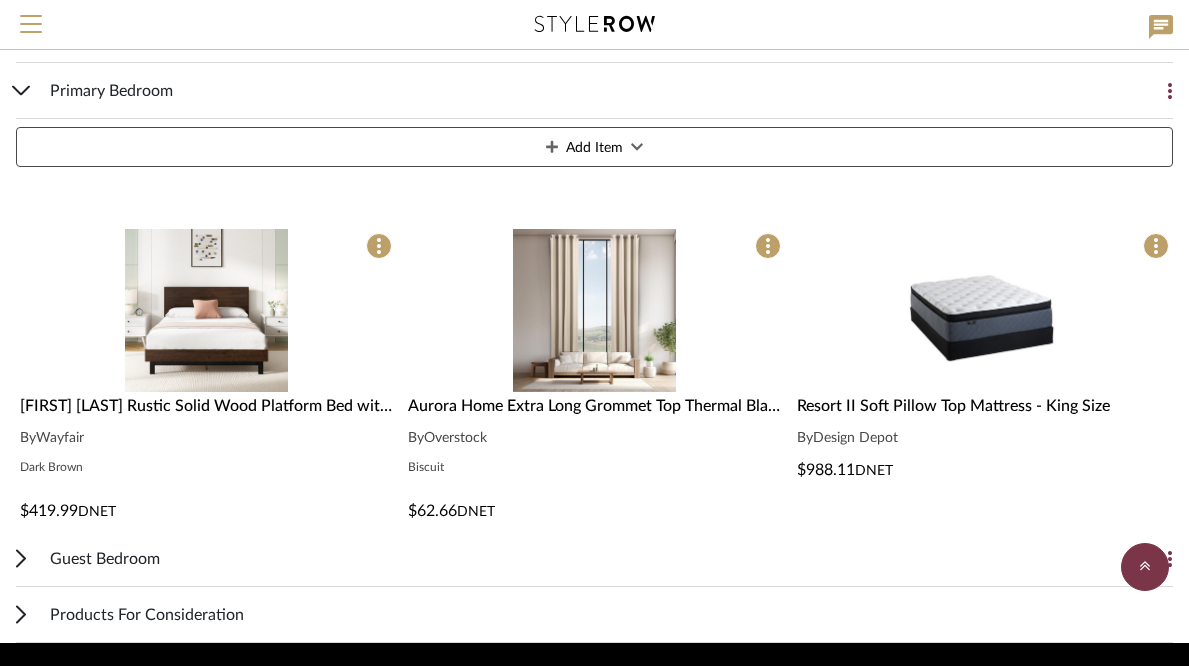 scroll, scrollTop: 502, scrollLeft: 0, axis: vertical 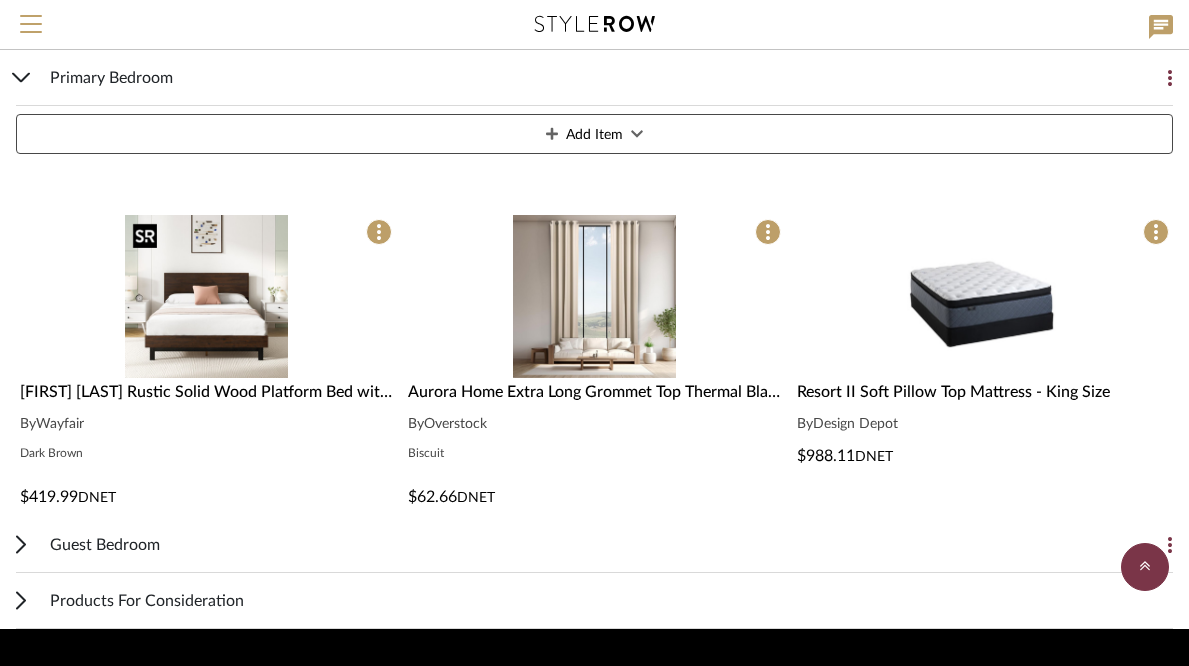 click at bounding box center (206, 296) 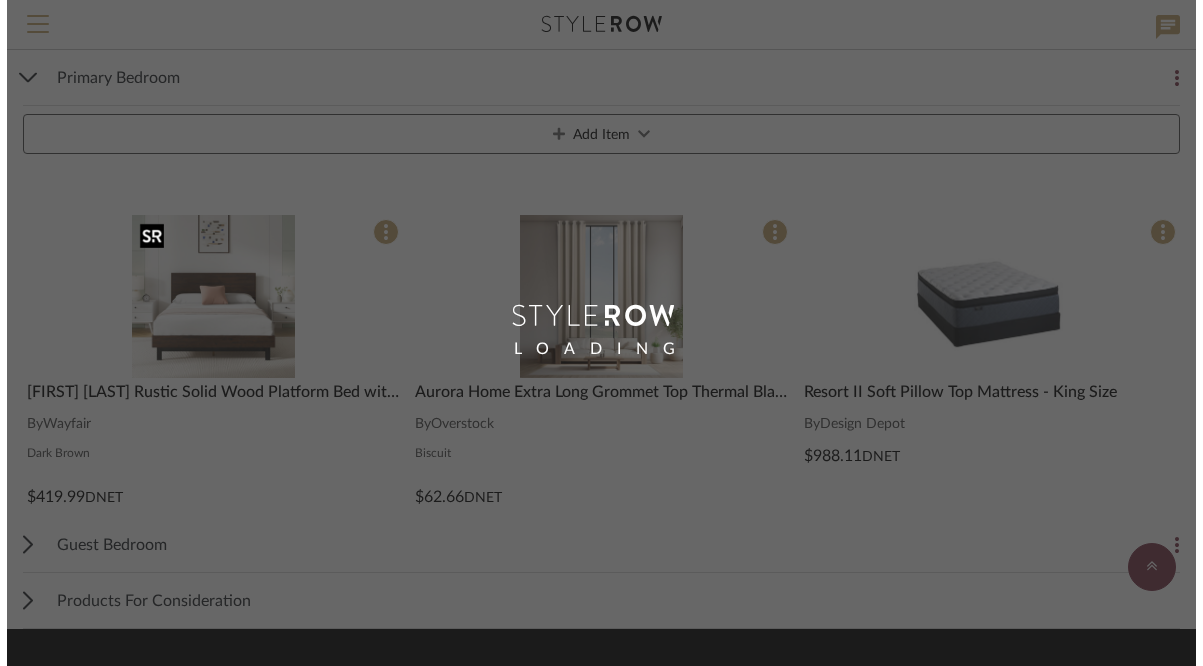 scroll, scrollTop: 0, scrollLeft: 0, axis: both 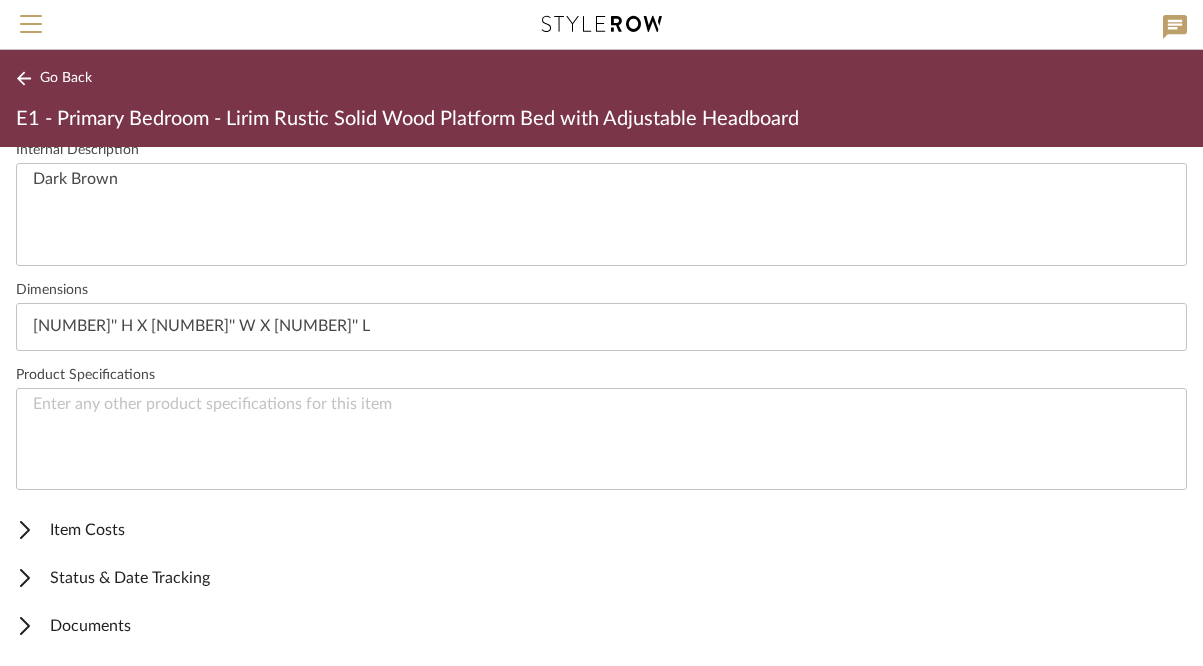 click on "Item Costs" at bounding box center [597, 530] 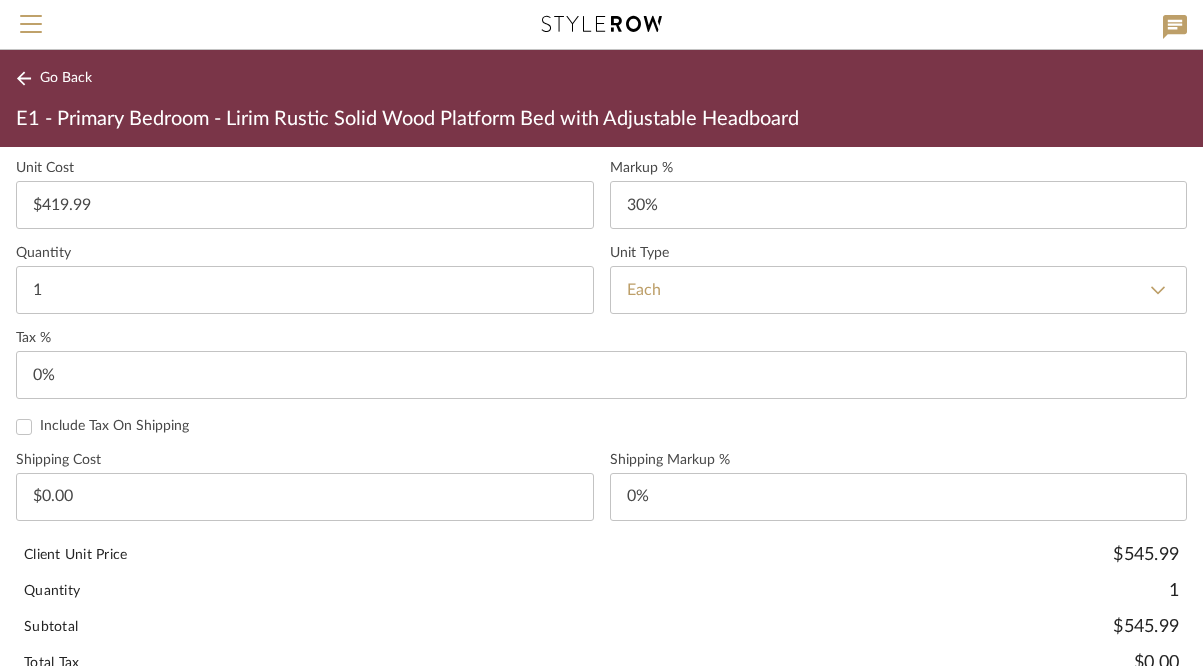 scroll, scrollTop: 1250, scrollLeft: 0, axis: vertical 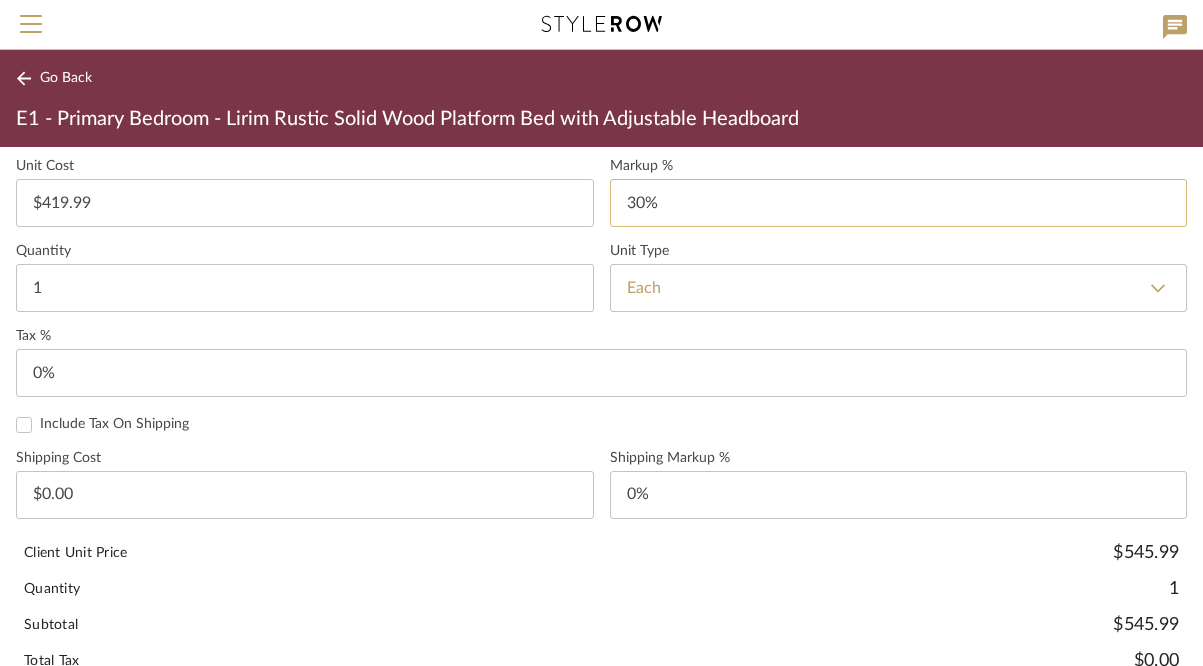 type on "30" 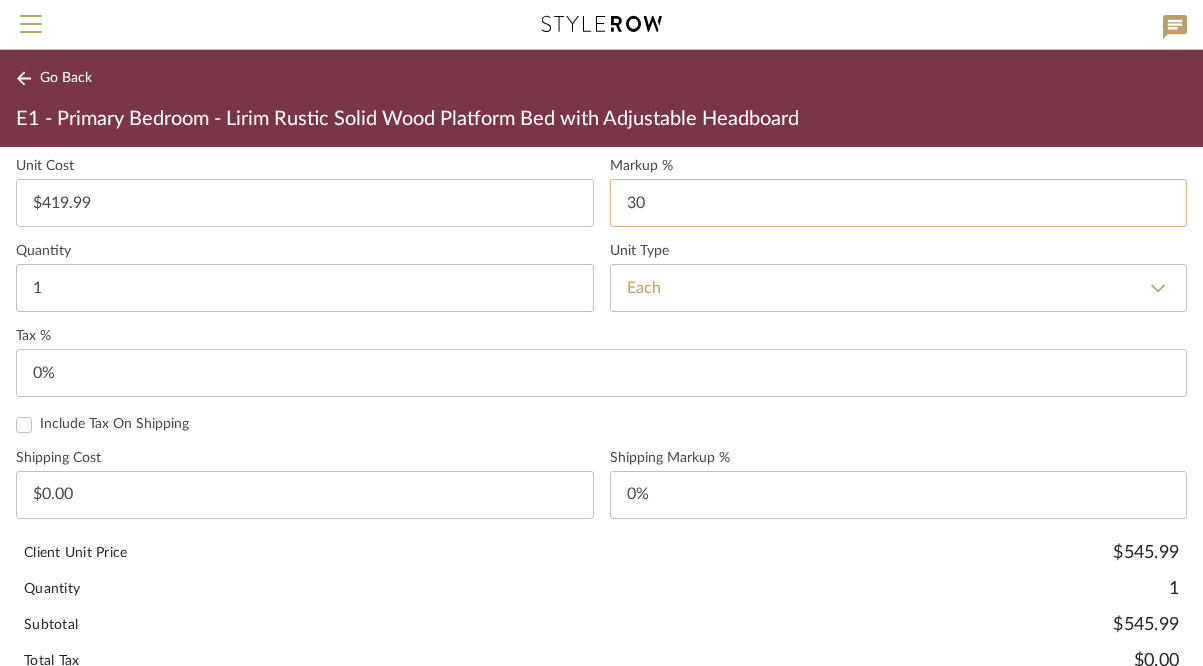 click on "30" at bounding box center [899, 203] 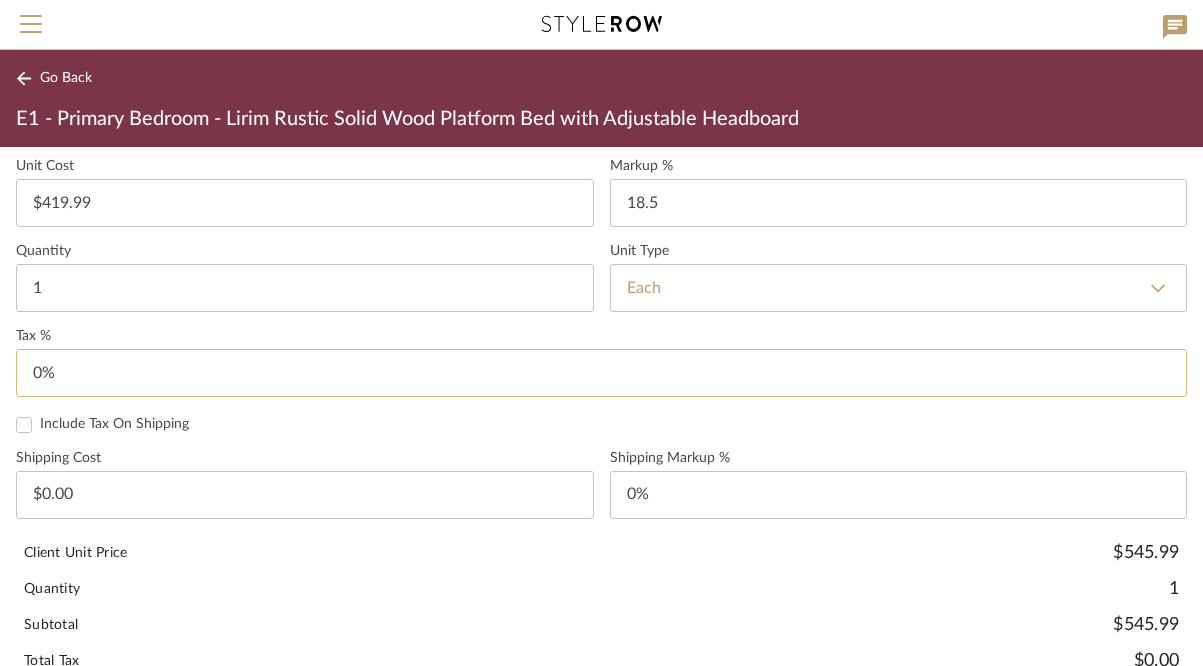 type on "18.5%" 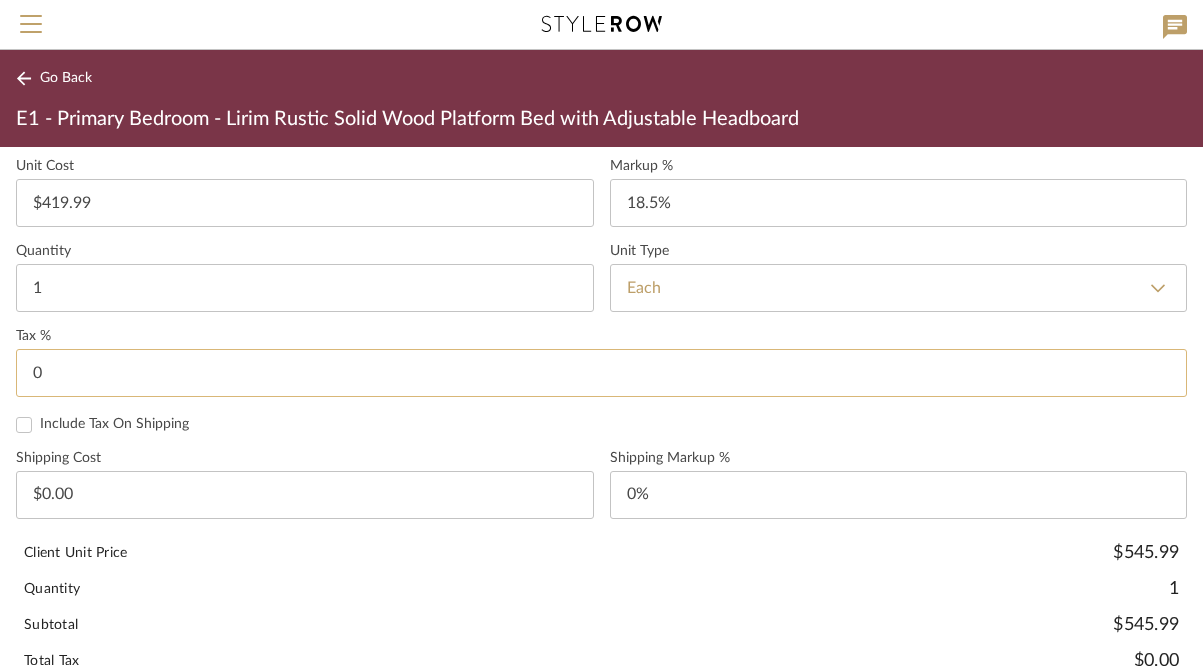 click on "0" at bounding box center (601, 373) 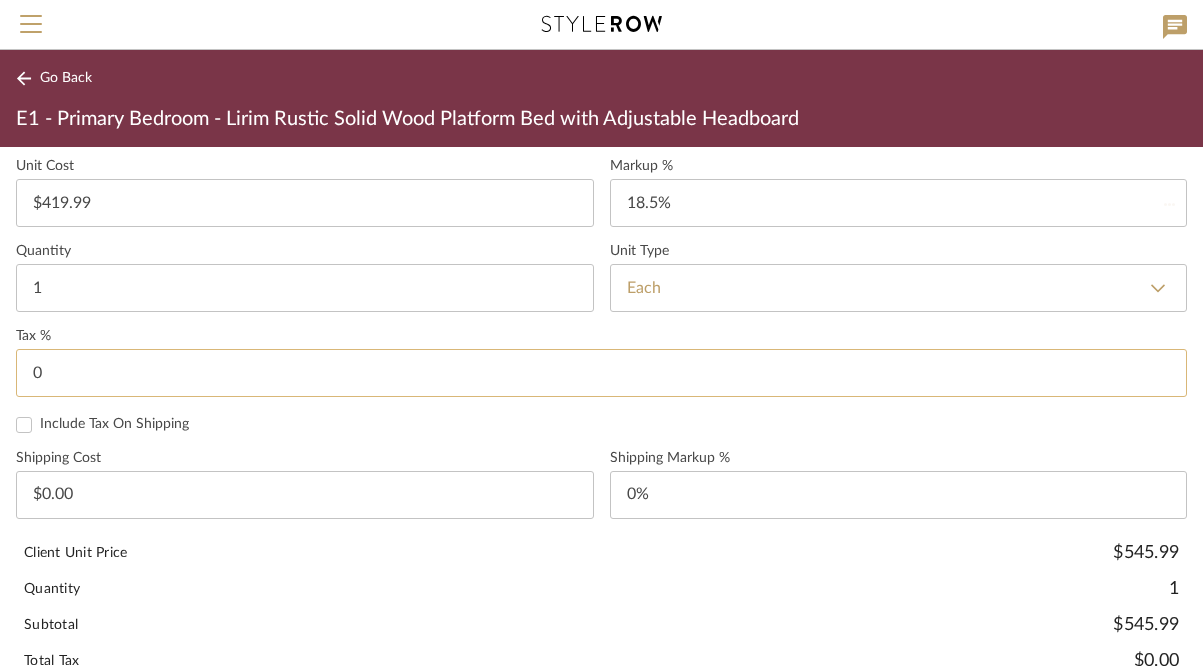 type 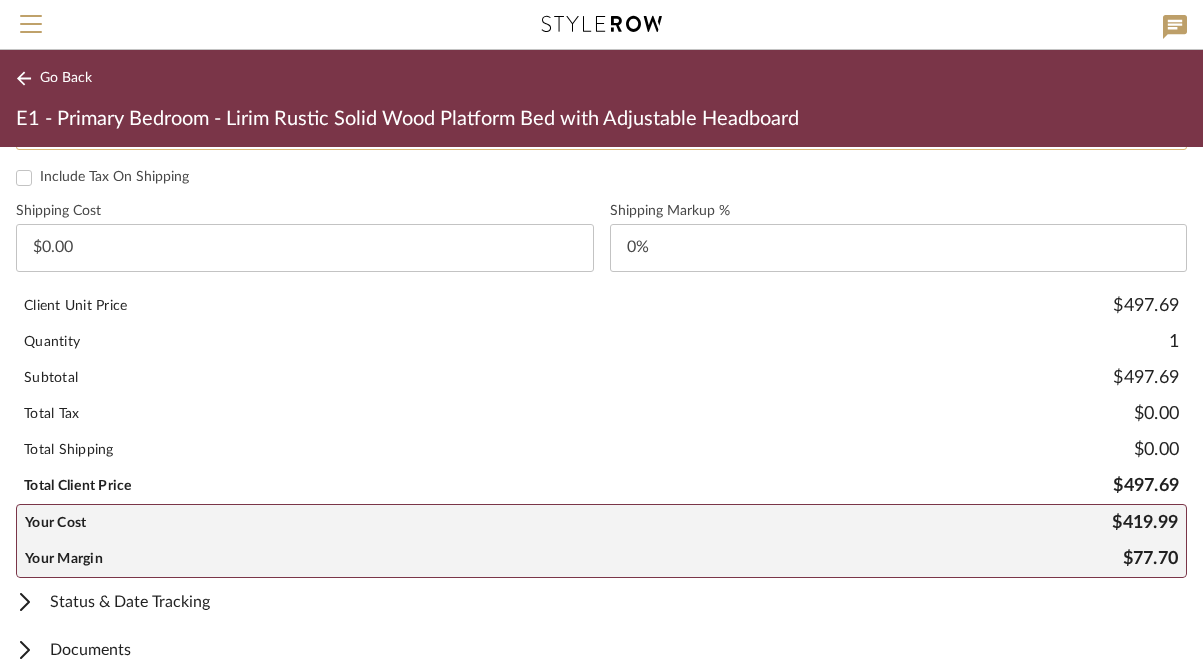 scroll, scrollTop: 1520, scrollLeft: 0, axis: vertical 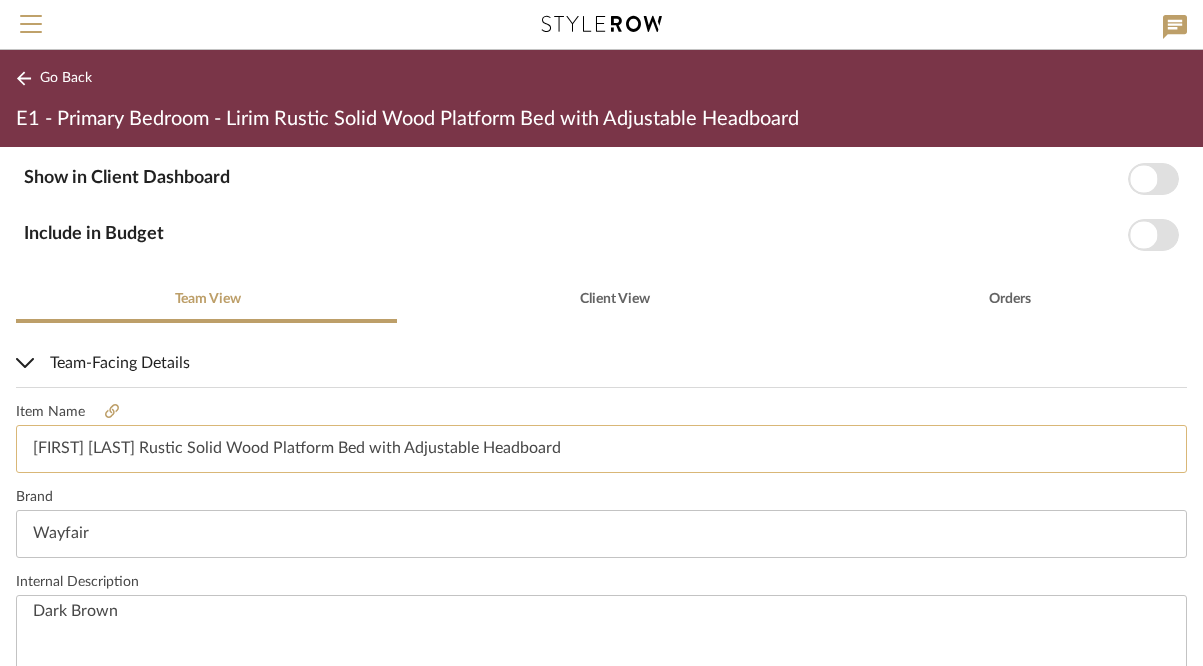 type on "0%" 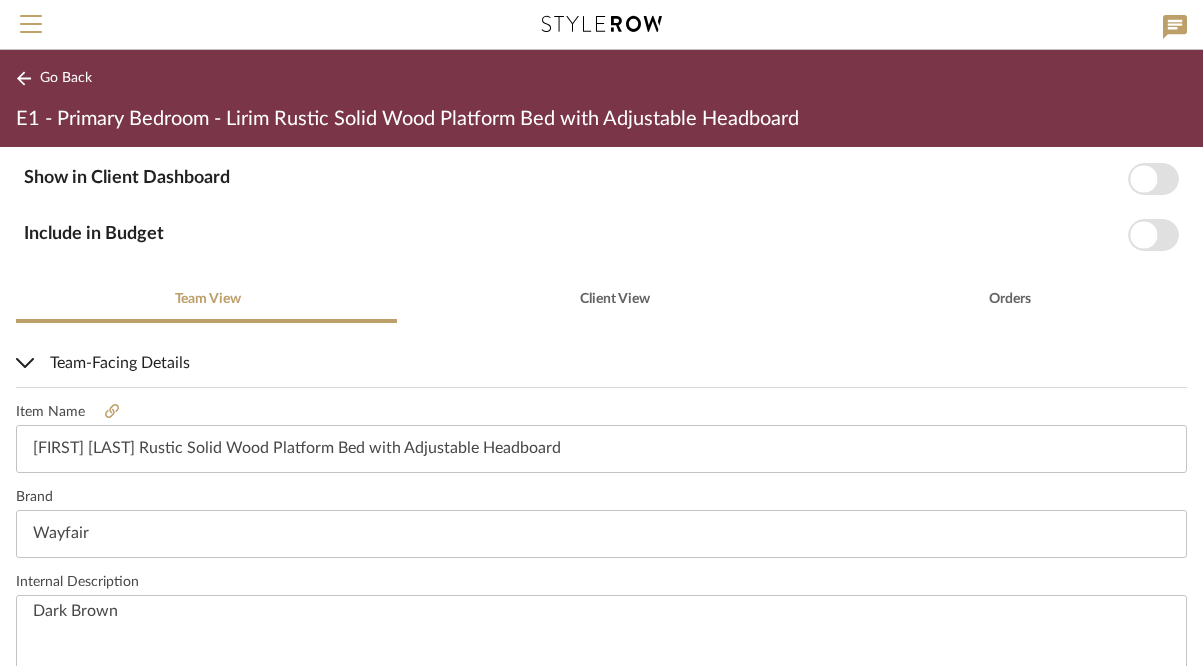 click on "Go Back" 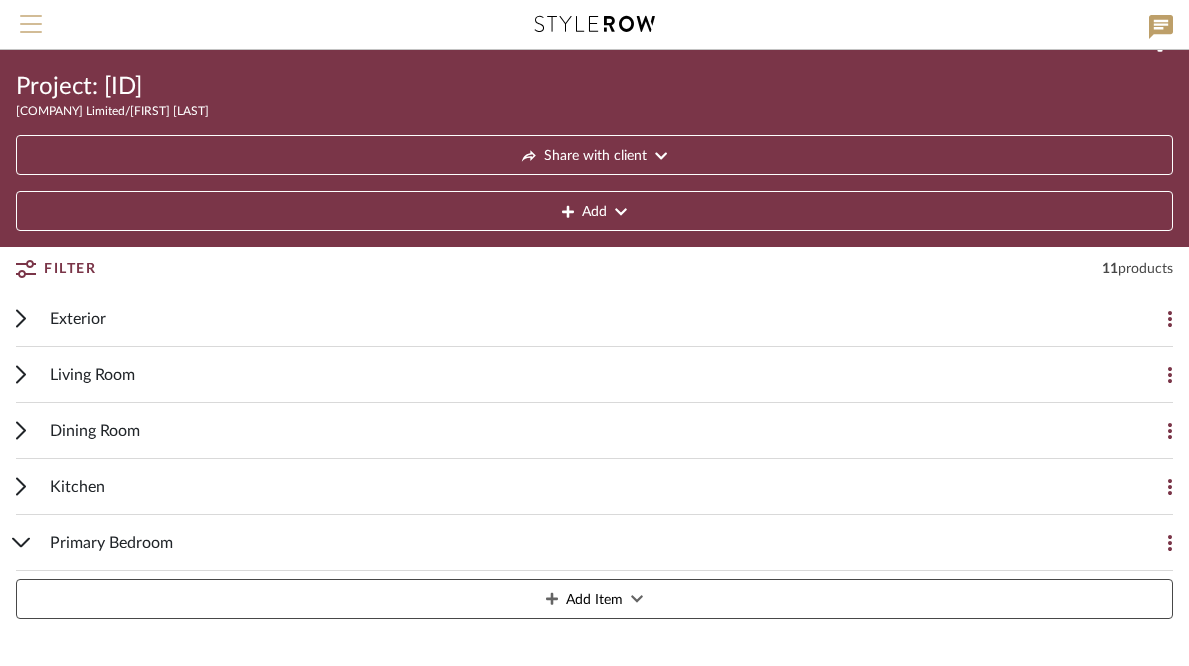 click at bounding box center [31, 16] 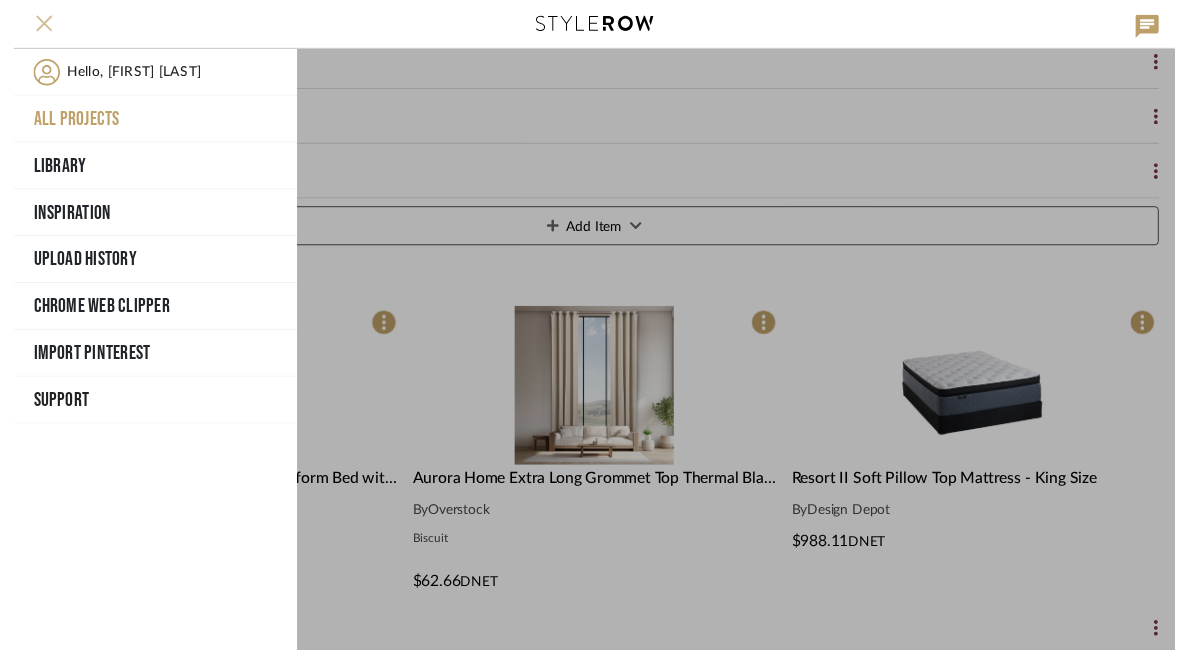 scroll, scrollTop: 502, scrollLeft: 0, axis: vertical 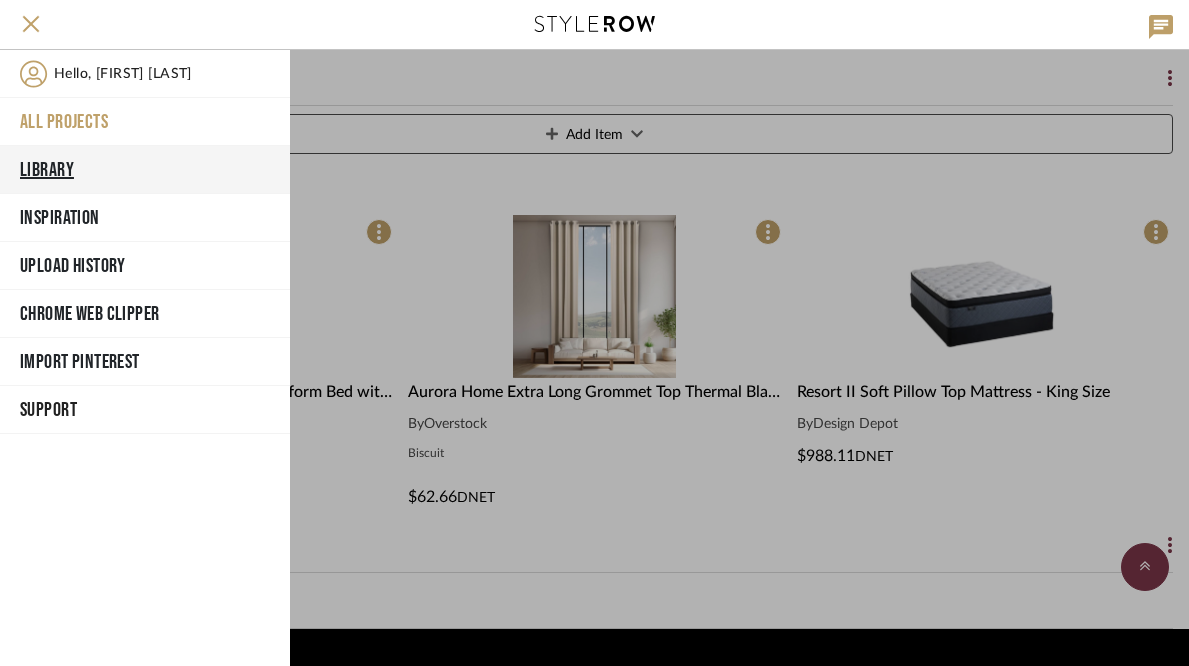 click on "Library" at bounding box center (145, 170) 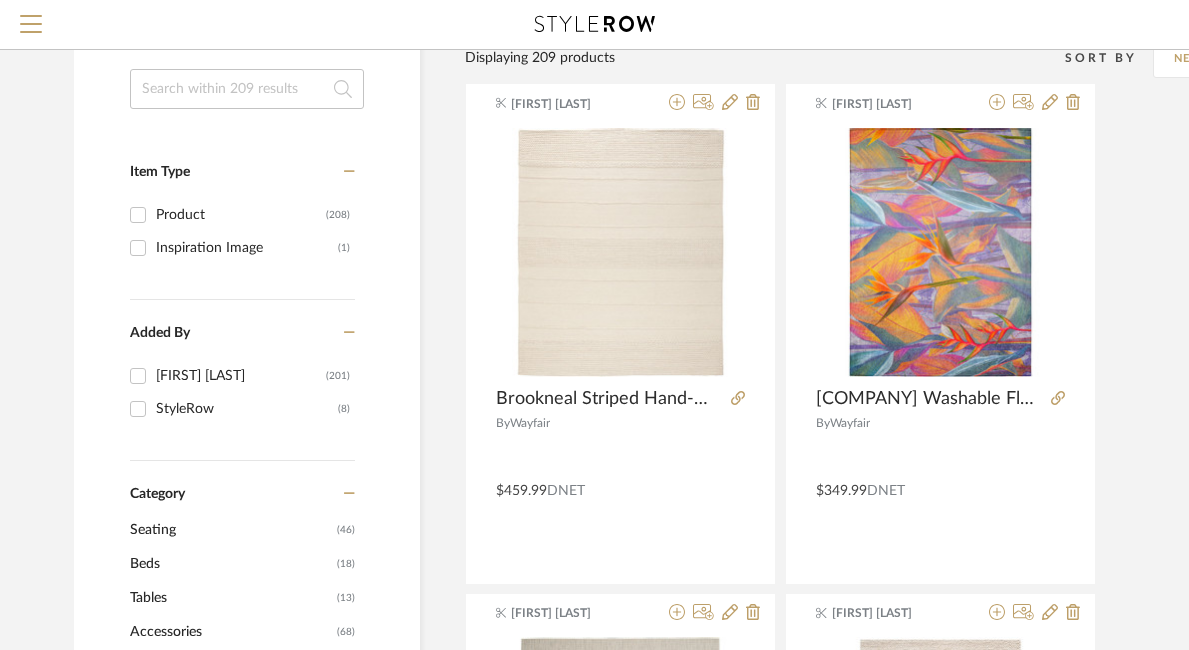 scroll, scrollTop: 0, scrollLeft: 0, axis: both 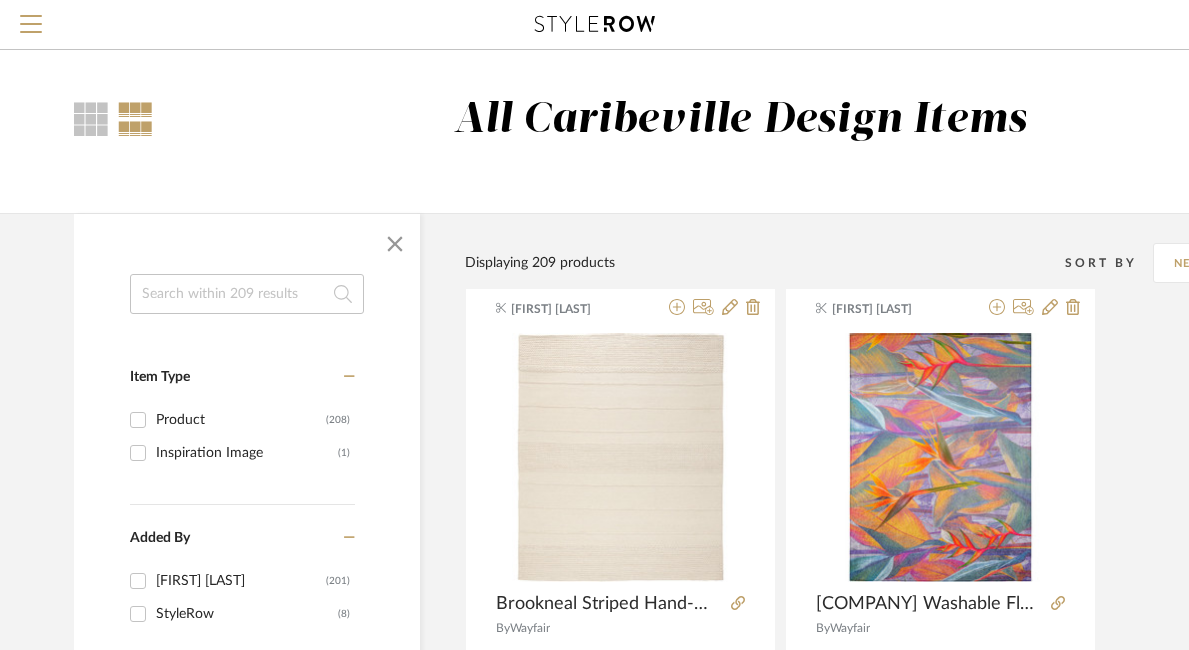 click 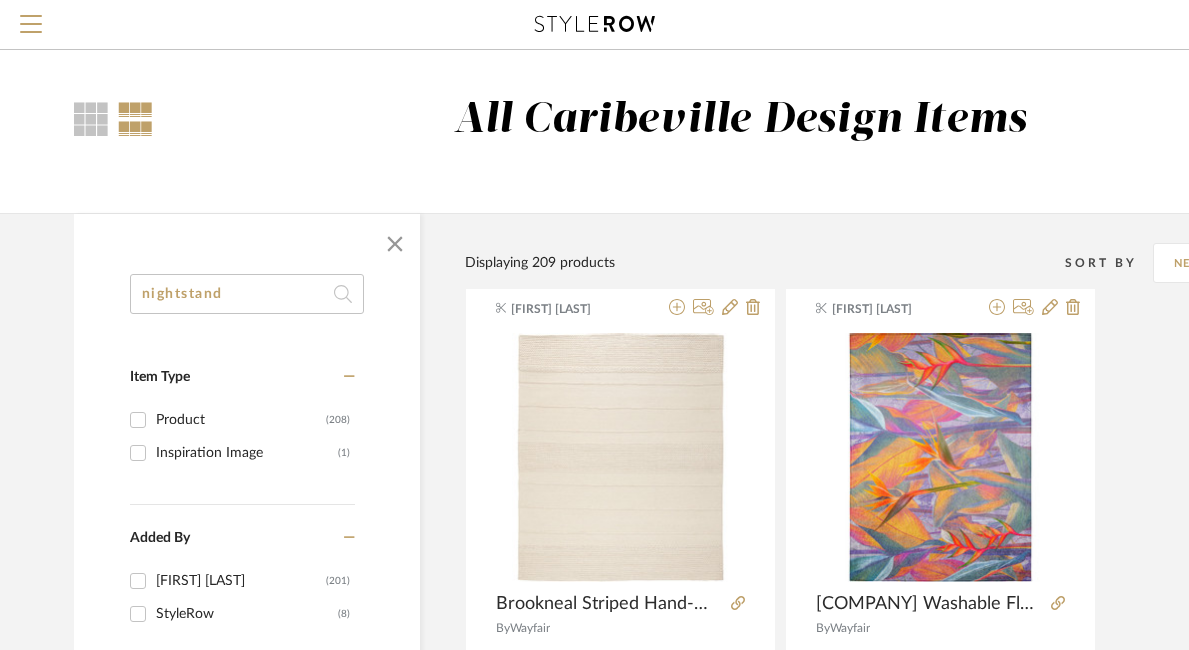 type on "nightstand" 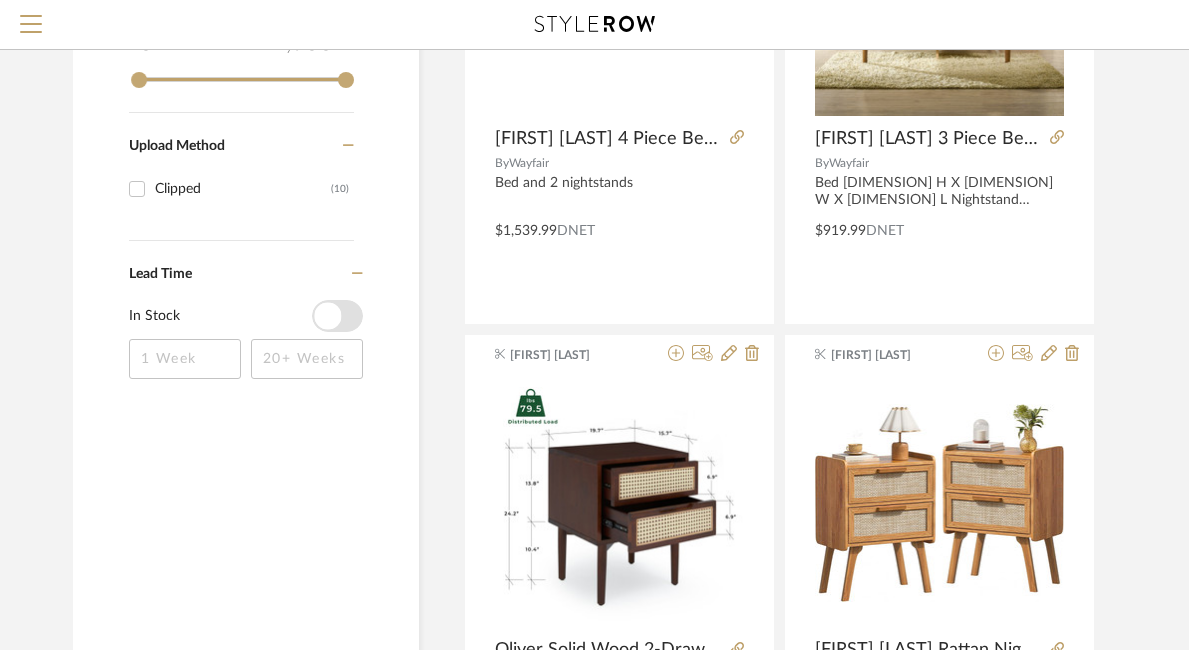 scroll, scrollTop: 1066, scrollLeft: 1, axis: both 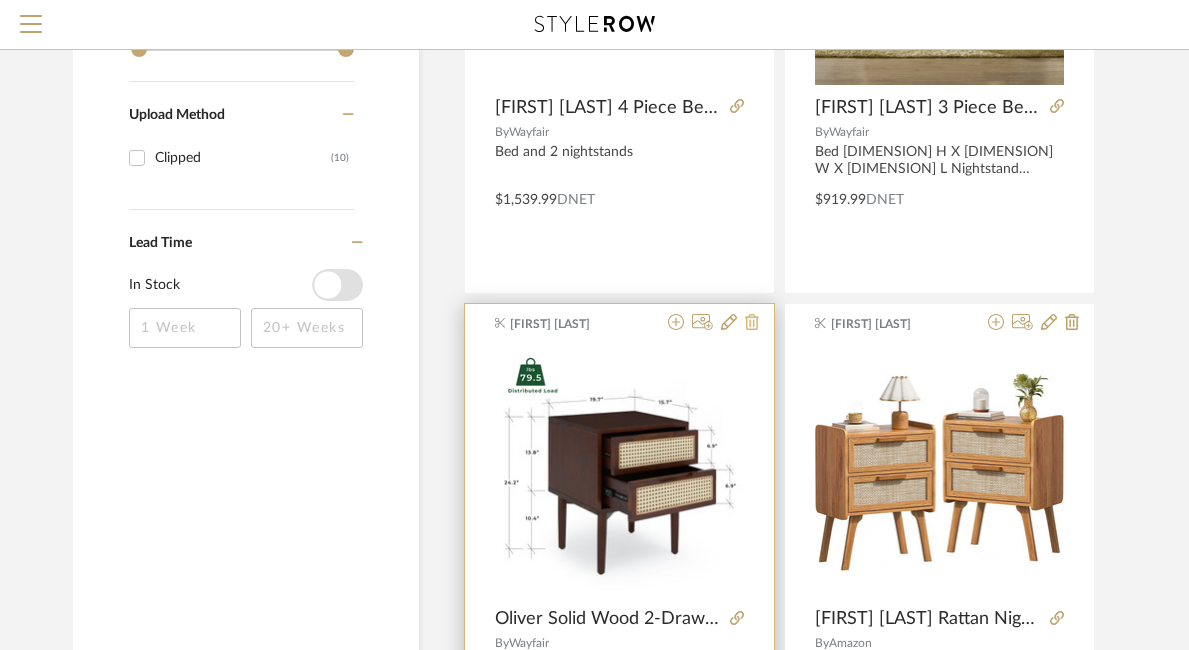 click 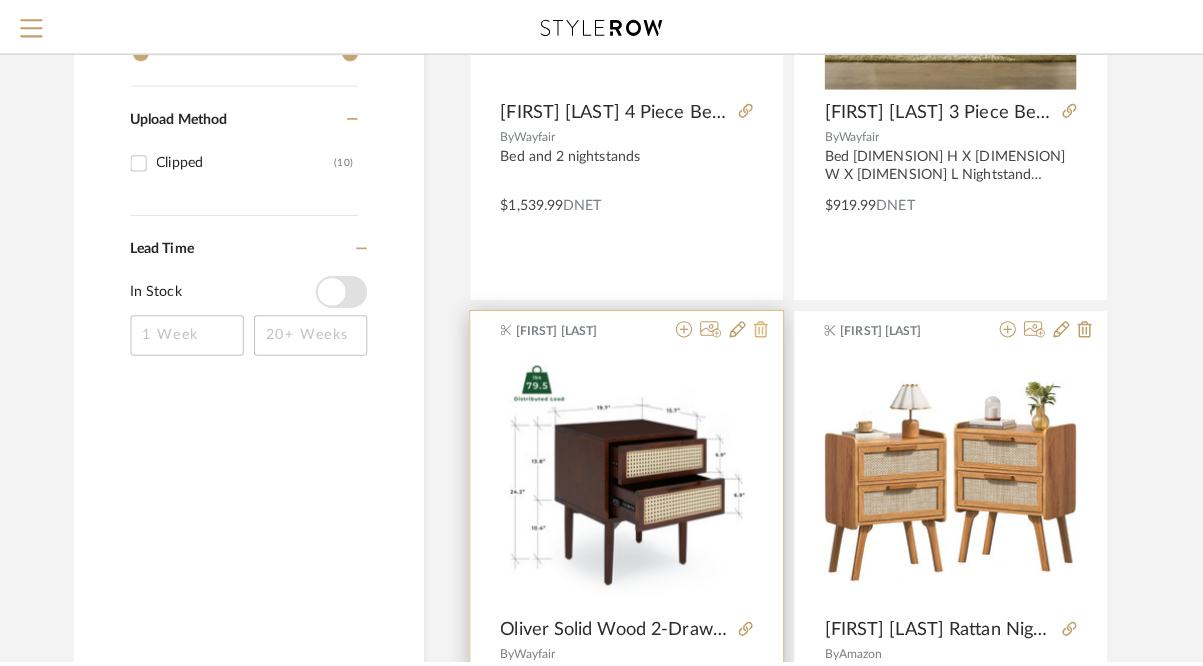 scroll, scrollTop: 0, scrollLeft: 0, axis: both 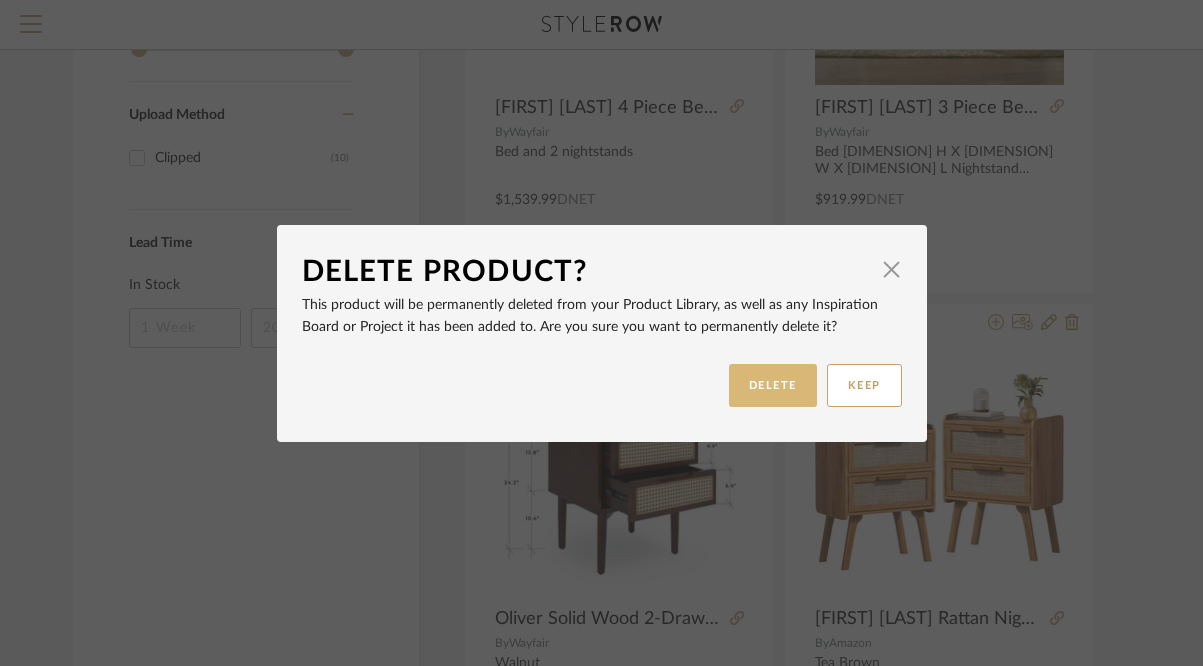 click on "DELETE" at bounding box center (773, 385) 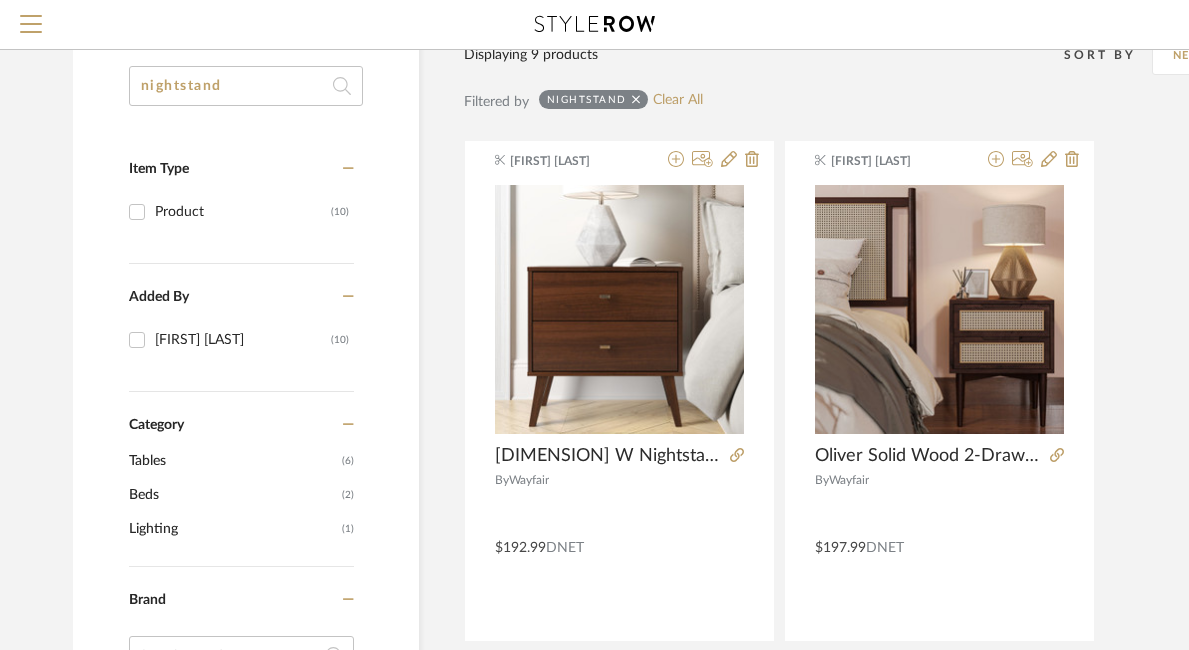 scroll, scrollTop: 210, scrollLeft: 1, axis: both 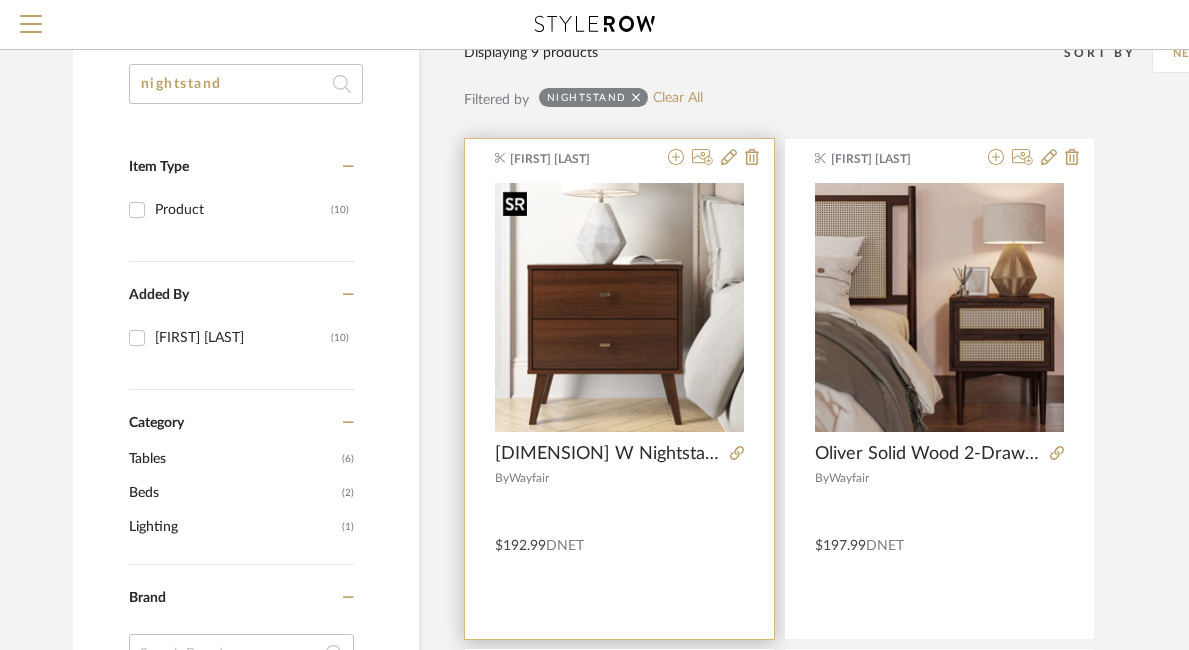 click at bounding box center [619, 307] 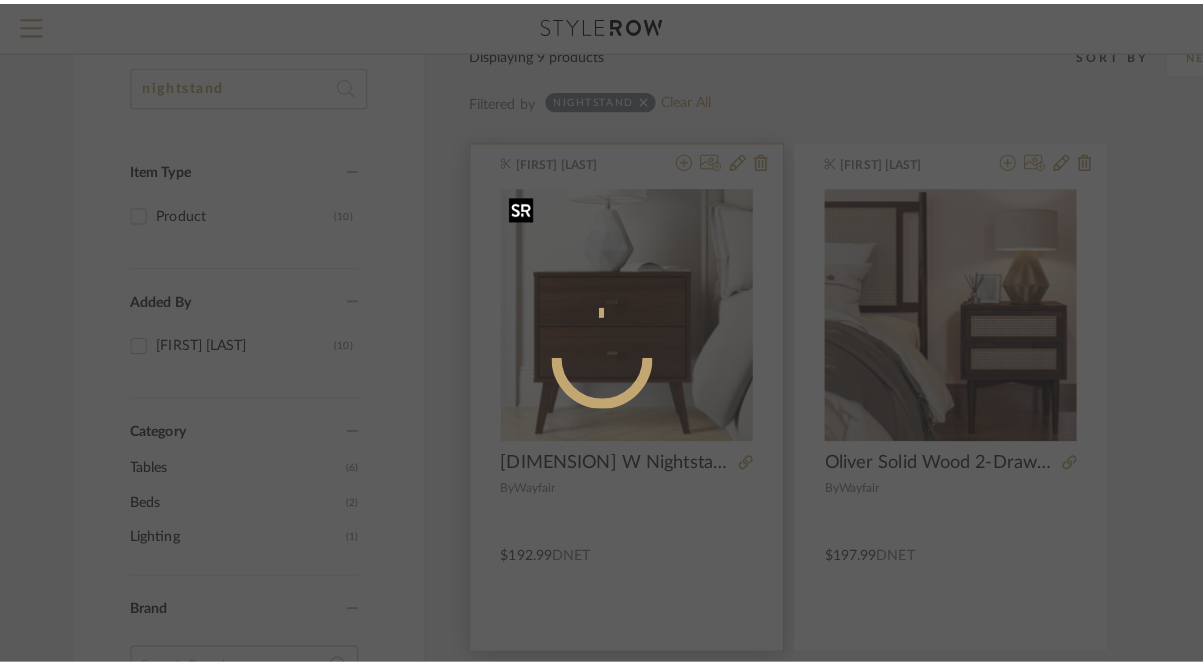 scroll, scrollTop: 0, scrollLeft: 0, axis: both 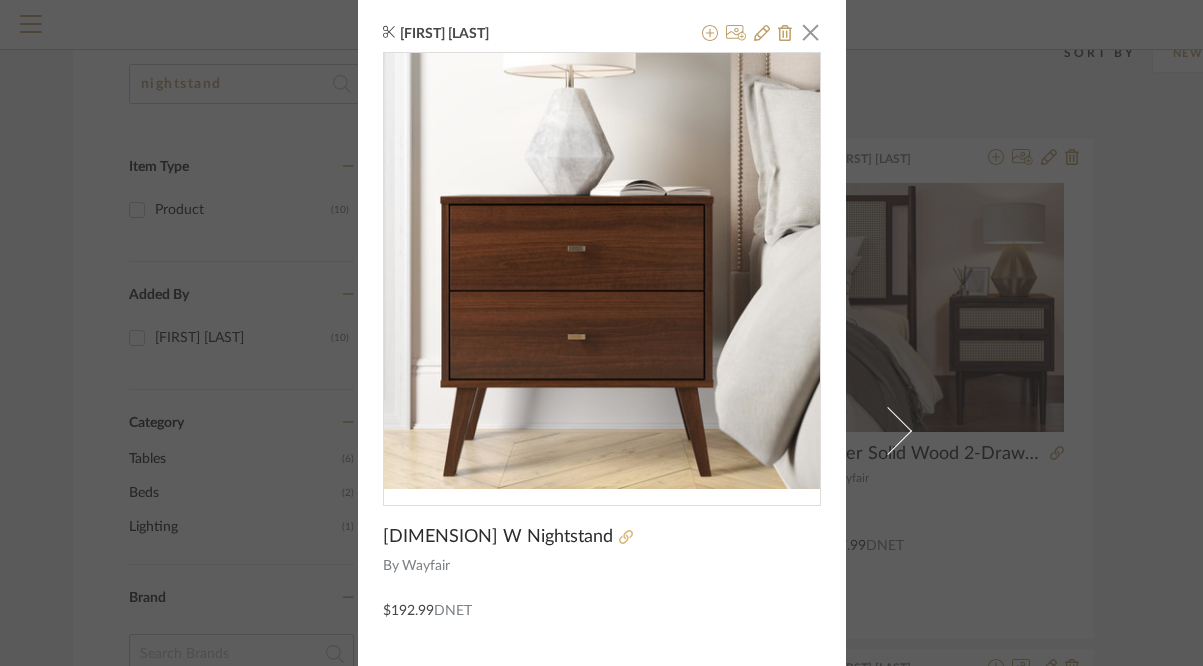 click 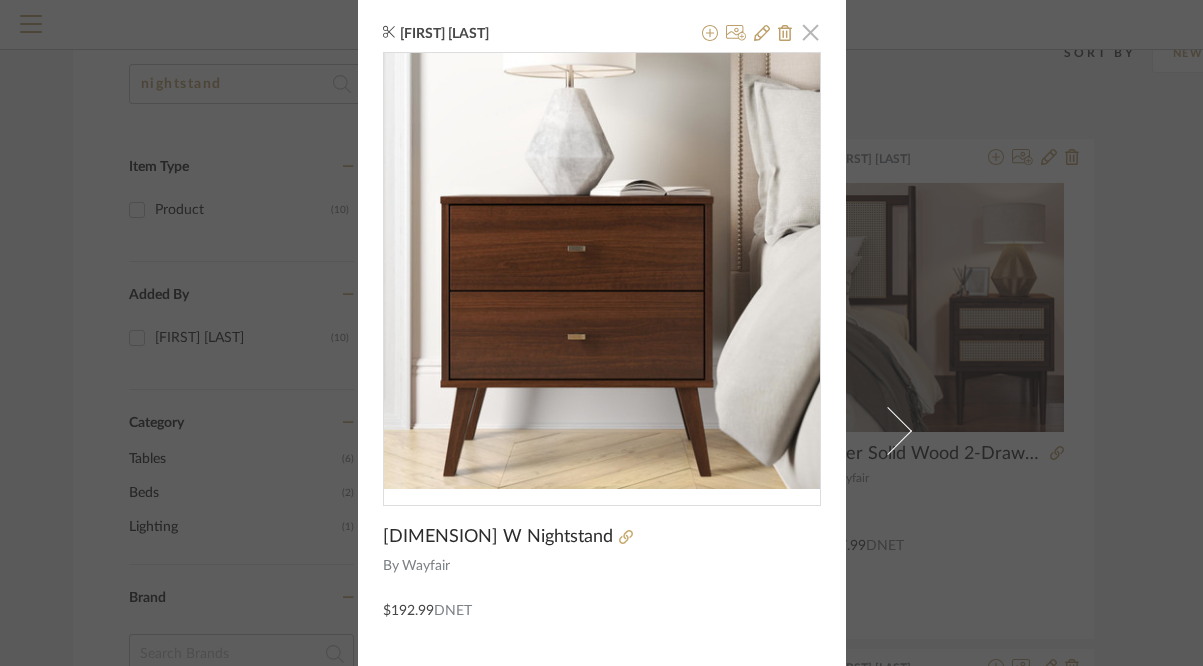click 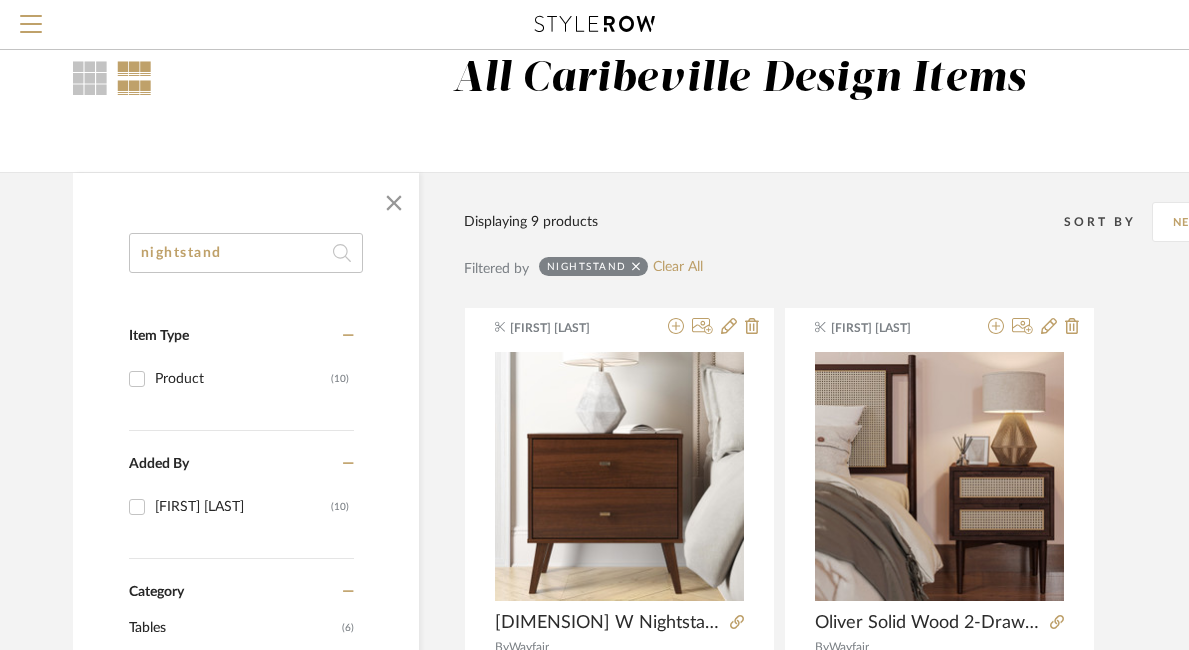 scroll, scrollTop: 0, scrollLeft: 1, axis: horizontal 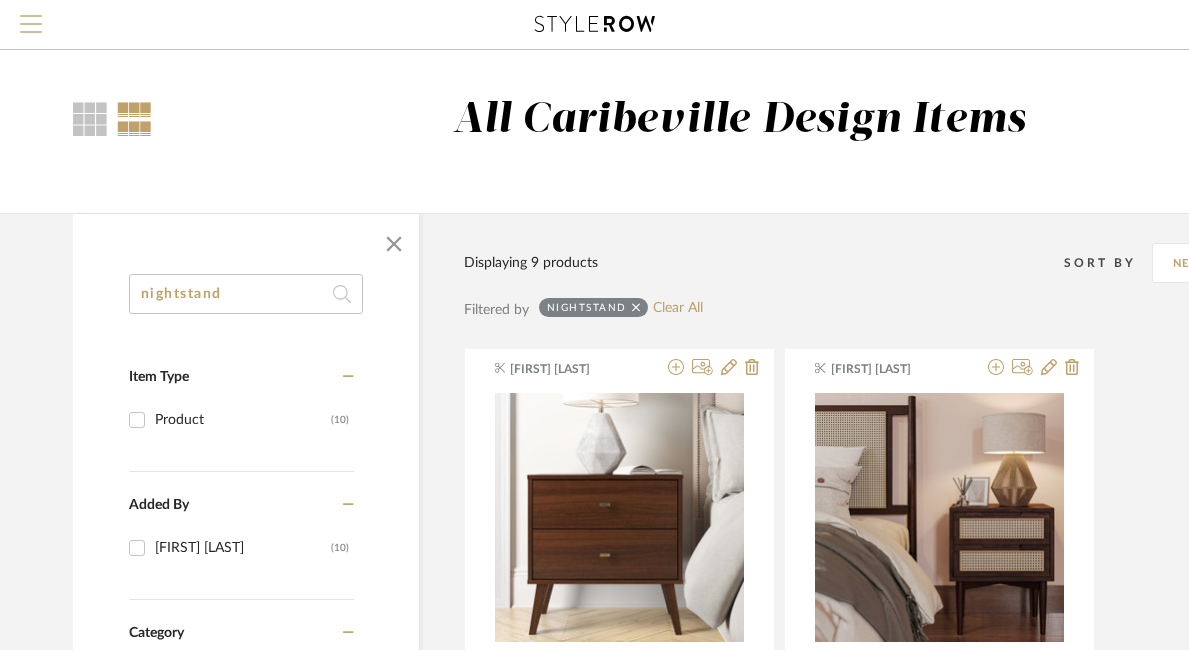 click at bounding box center [31, 30] 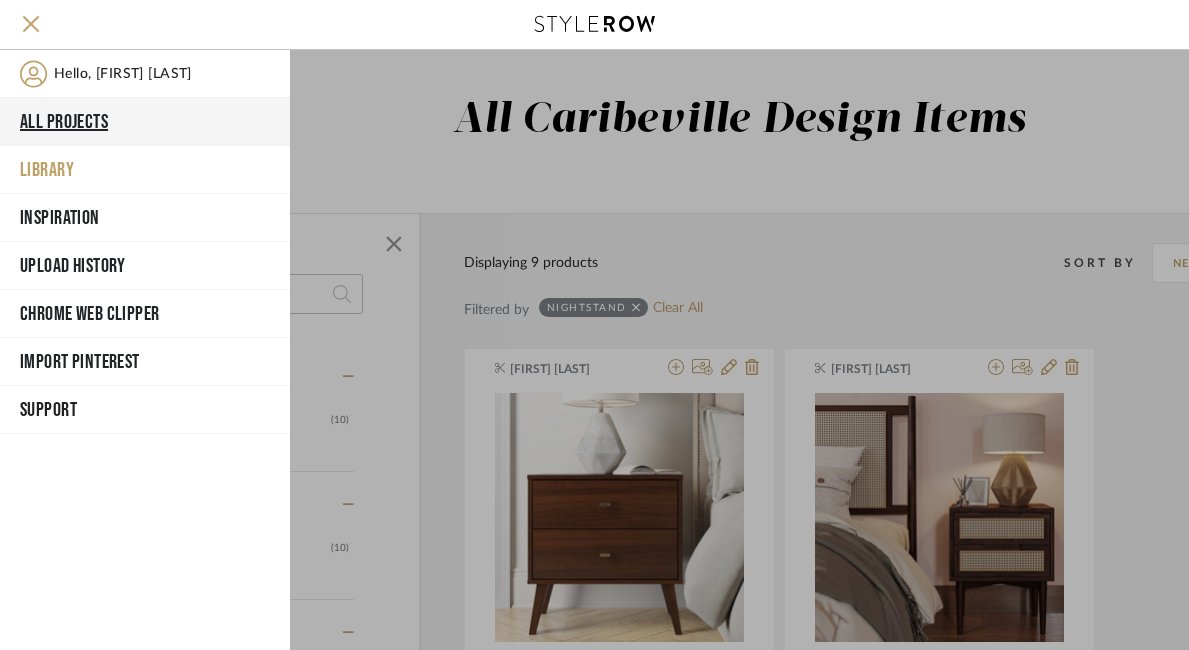 click on "All Projects" at bounding box center (145, 122) 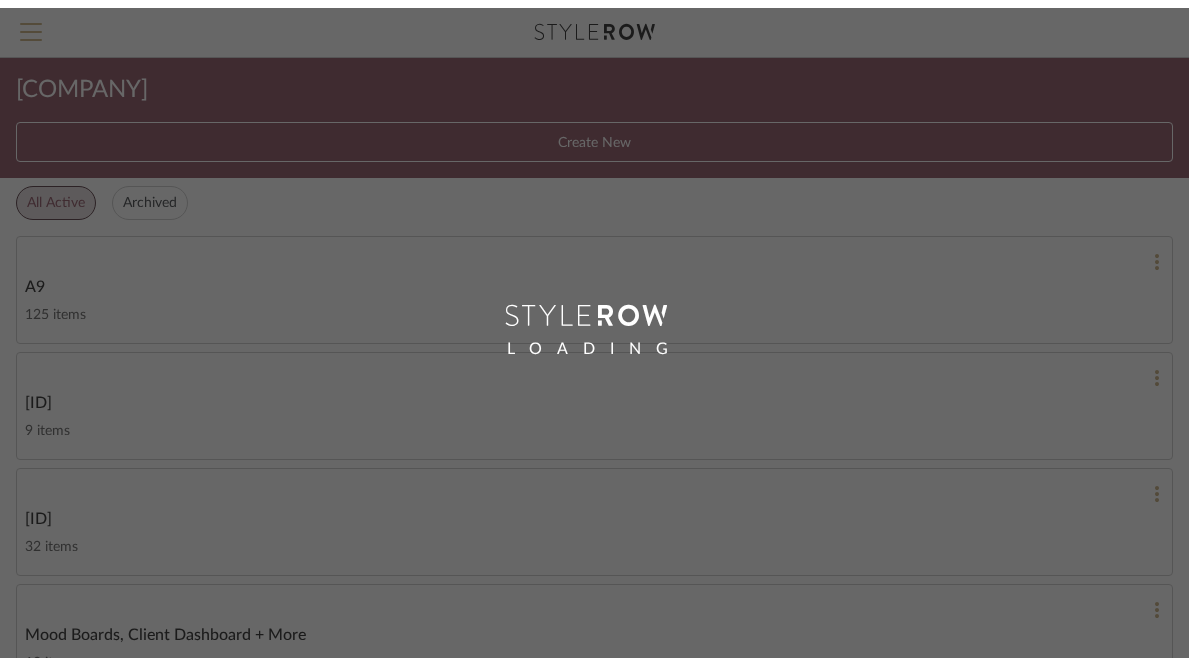scroll, scrollTop: 0, scrollLeft: 0, axis: both 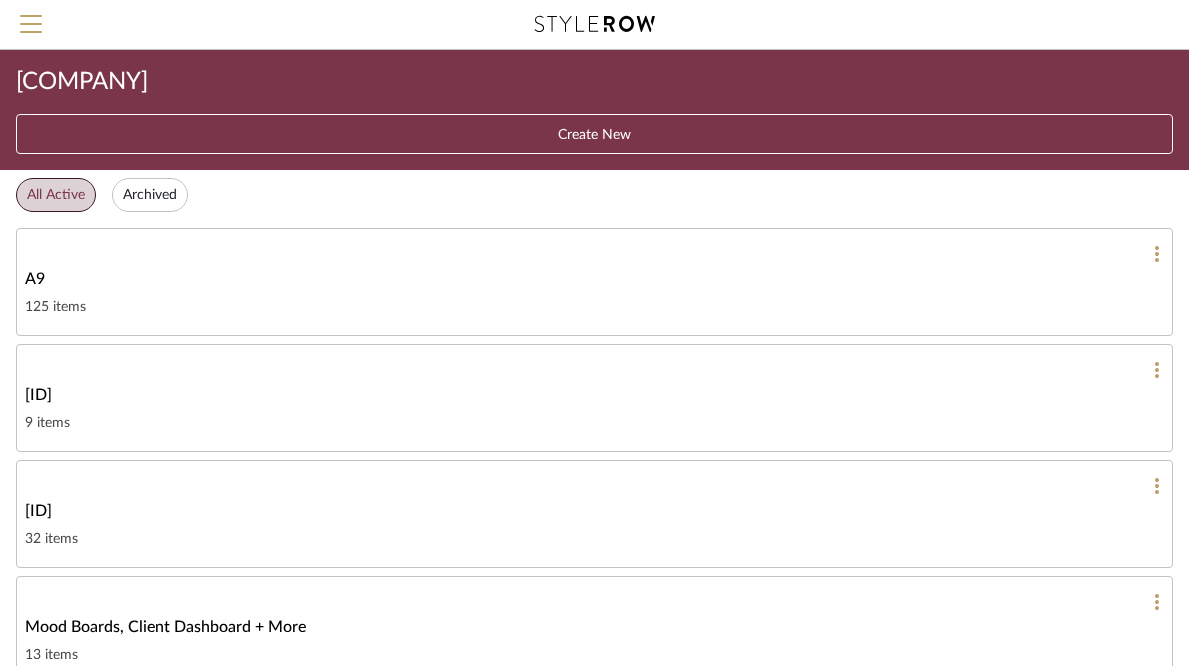 click on "[ID]" 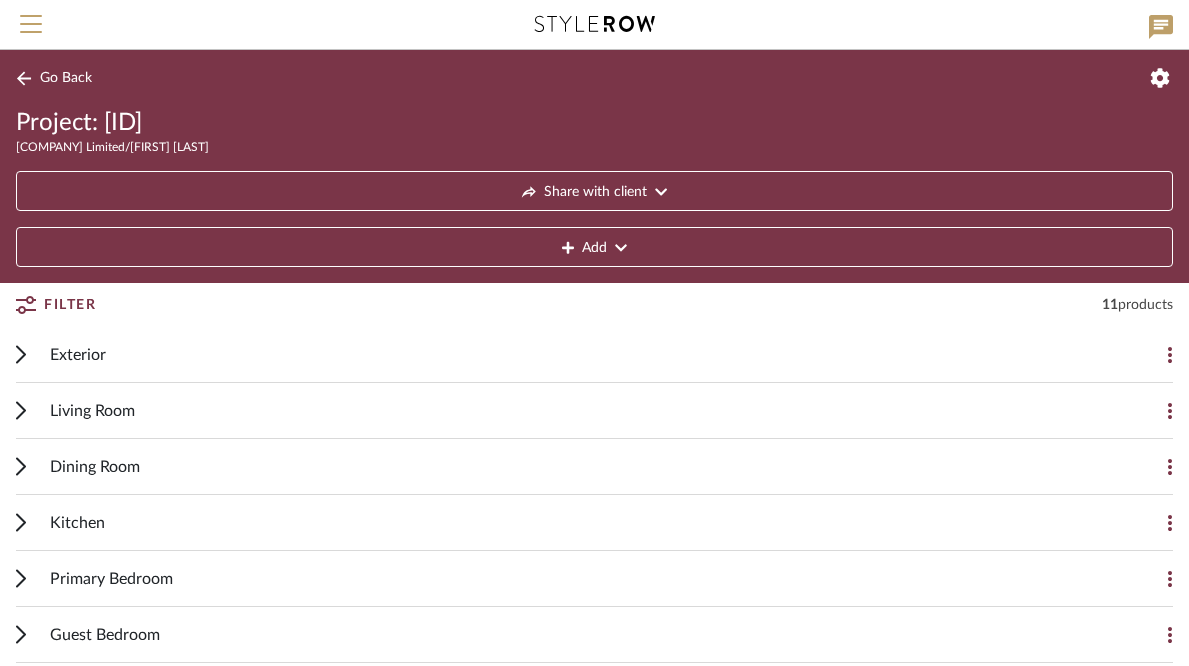 click on "Primary Bedroom" at bounding box center [579, 578] 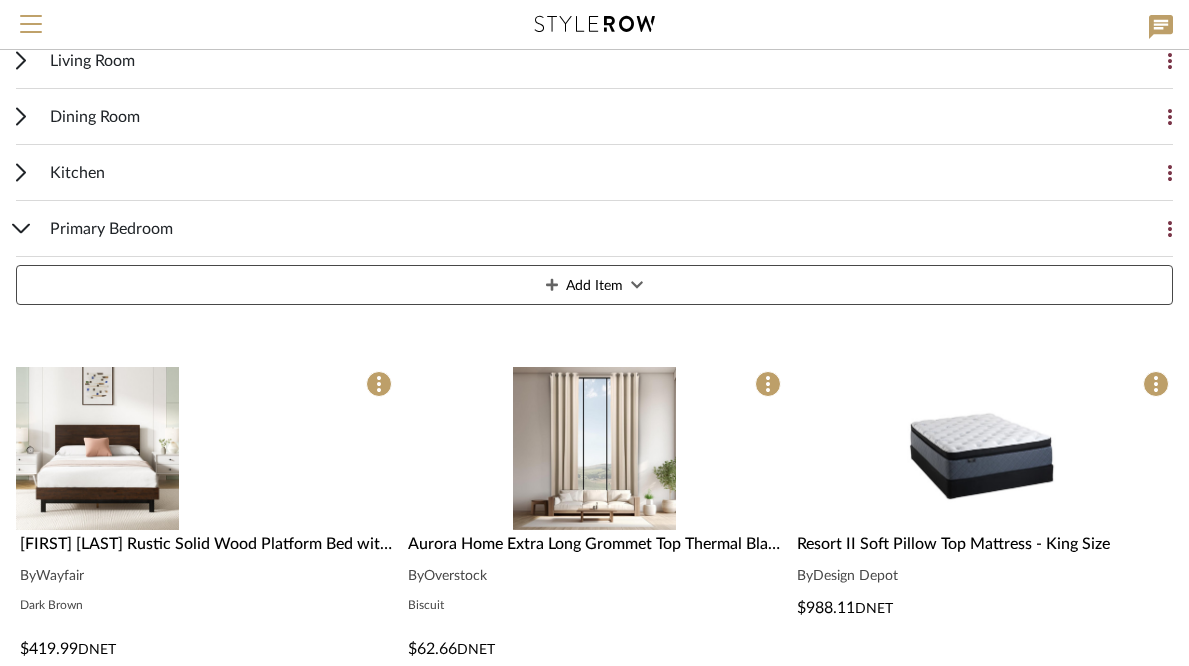 scroll, scrollTop: 416, scrollLeft: 0, axis: vertical 